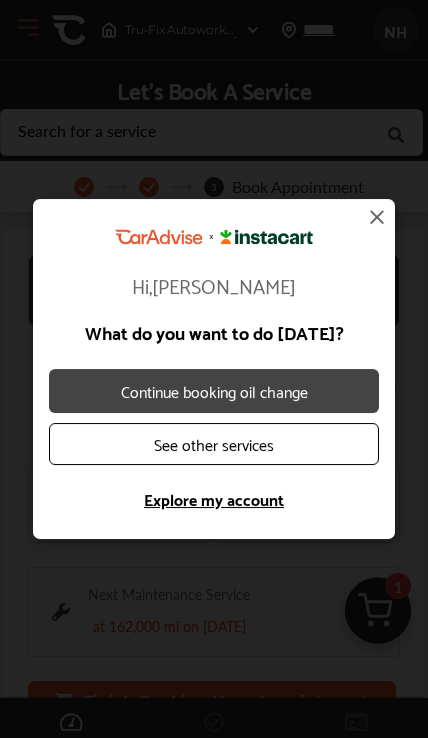 scroll, scrollTop: 0, scrollLeft: 0, axis: both 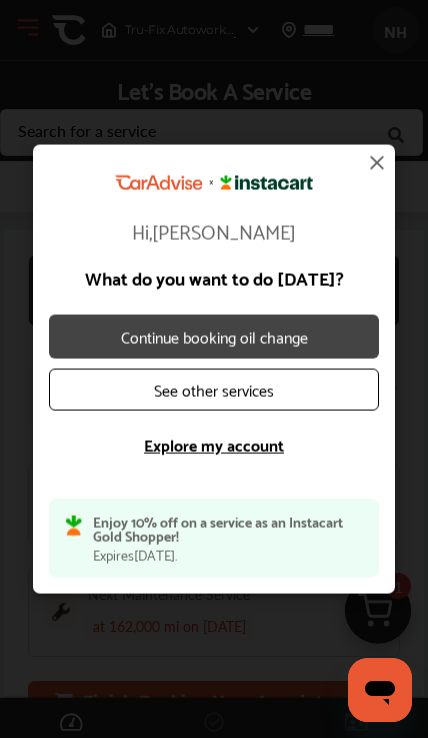 click on "See other services" at bounding box center (214, 389) 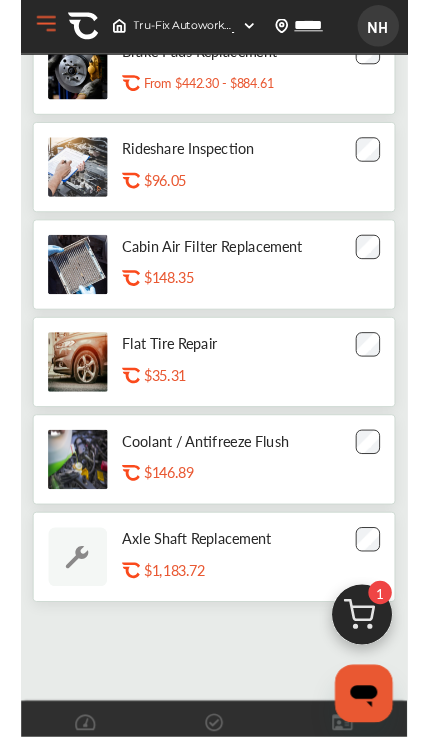scroll, scrollTop: 764, scrollLeft: 0, axis: vertical 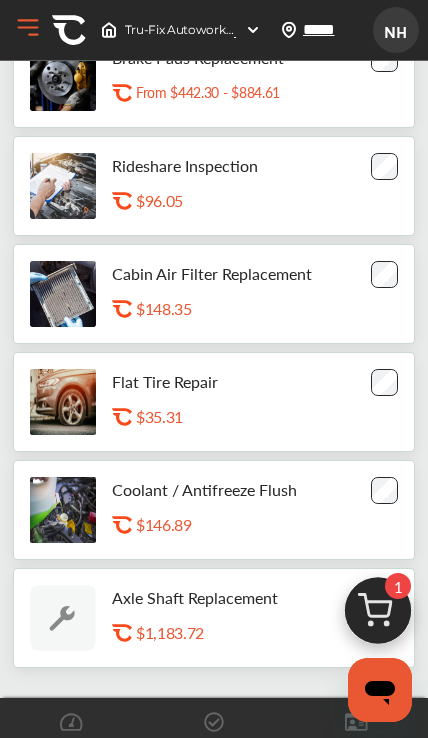 click on "Open Menu" at bounding box center (28, 28) 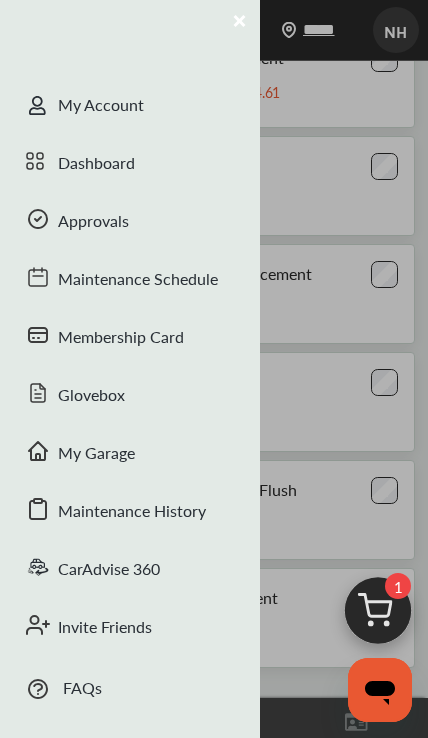 click on "My Account
Dashboard
Approvals
Maintenance Schedule
Membership Card
Glovebox
My Garage
Maintenance History
CarAdvise 360
Invite Friends
FAQs Sign Out" at bounding box center (130, 369) 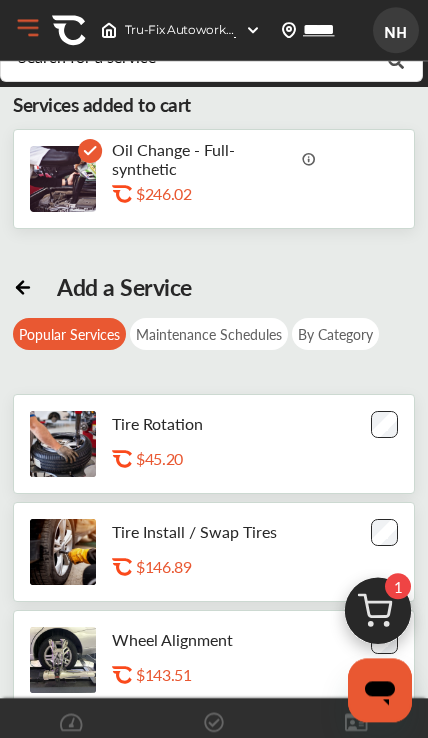 scroll, scrollTop: 0, scrollLeft: 0, axis: both 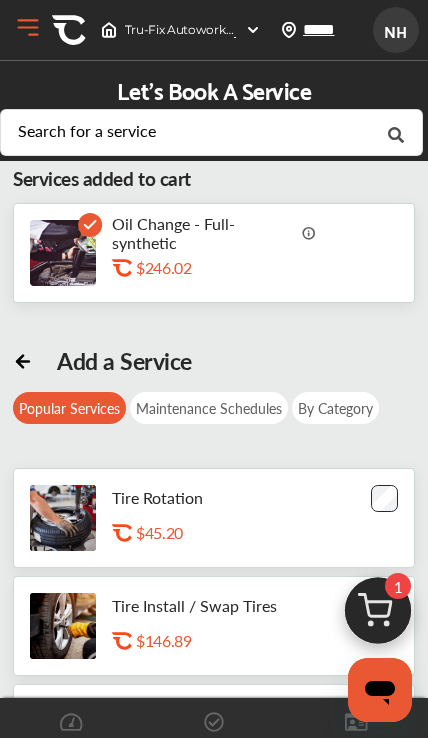click on "Open Menu" at bounding box center (28, 28) 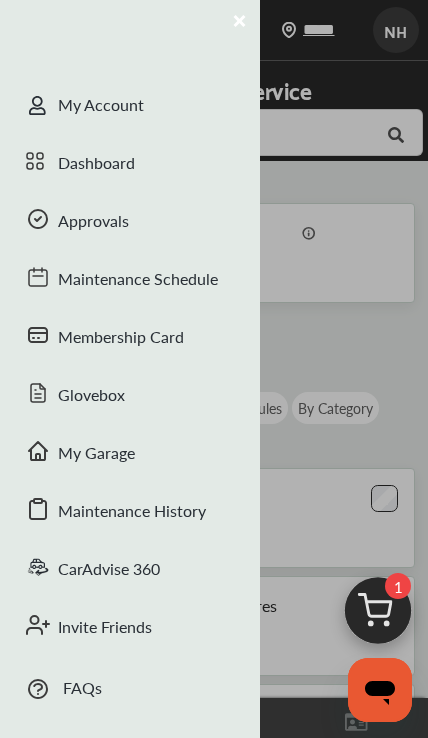 click on "My Garage" at bounding box center (130, 455) 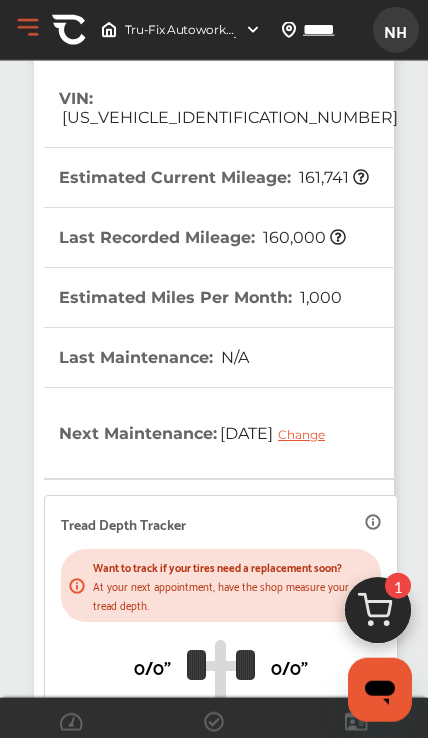 scroll, scrollTop: 0, scrollLeft: 0, axis: both 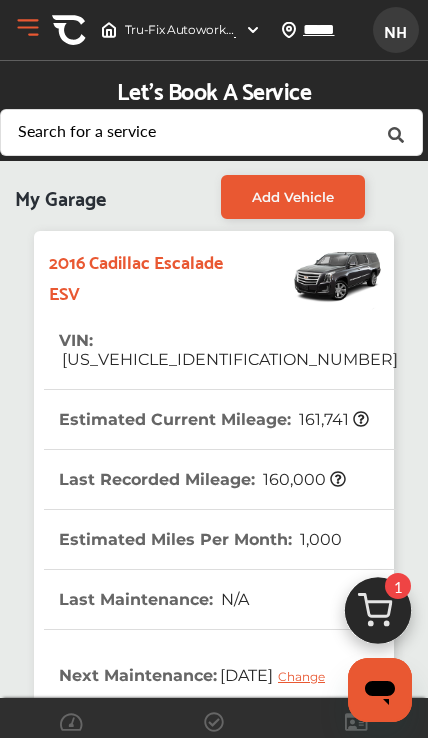 click on "Add Vehicle" at bounding box center (293, 197) 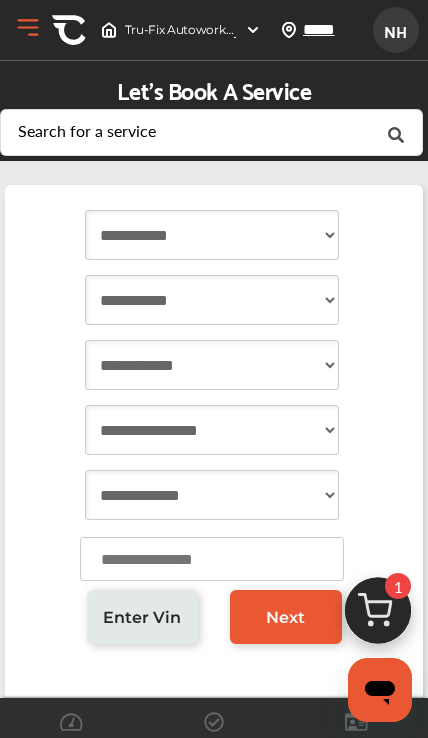 click on "**********" at bounding box center [212, 235] 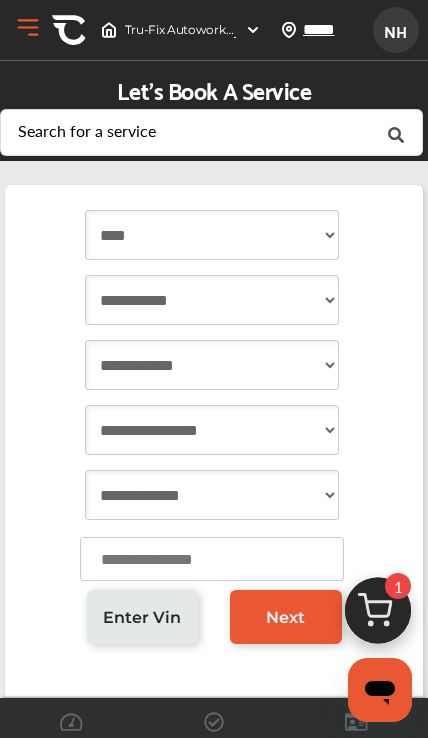 click on "**********" at bounding box center [212, 300] 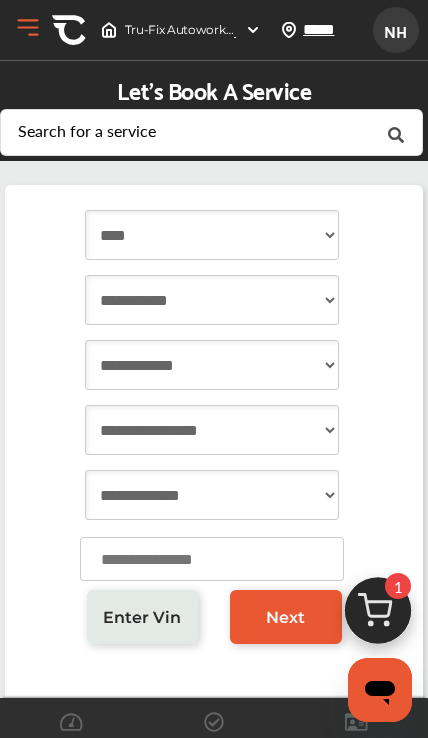 click on "**********" at bounding box center (212, 300) 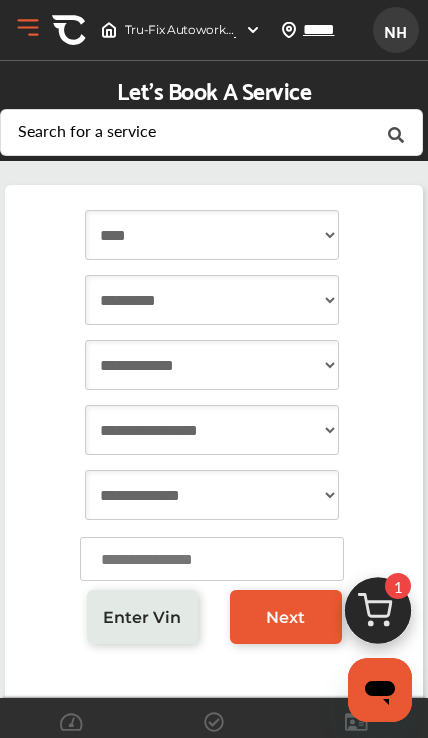 click on "**********" at bounding box center [212, 365] 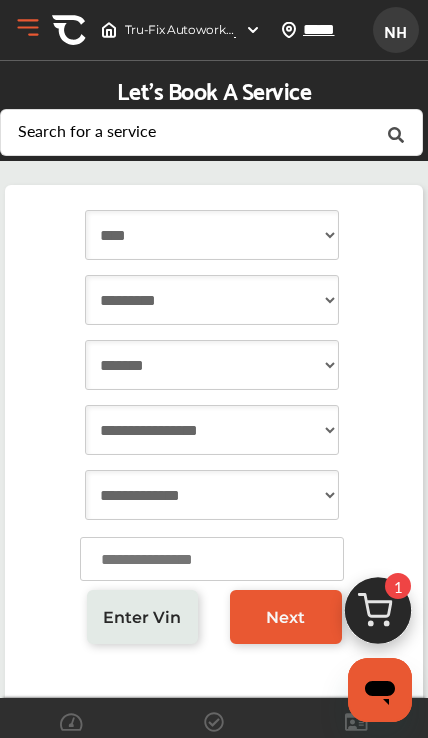 click on "**********" at bounding box center (212, 430) 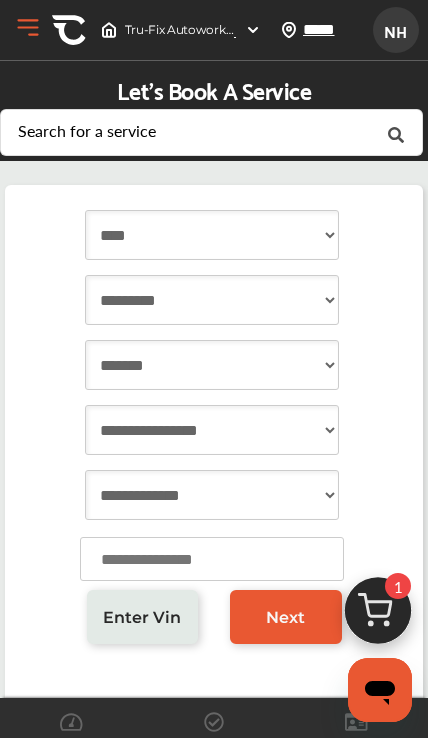 select on "***" 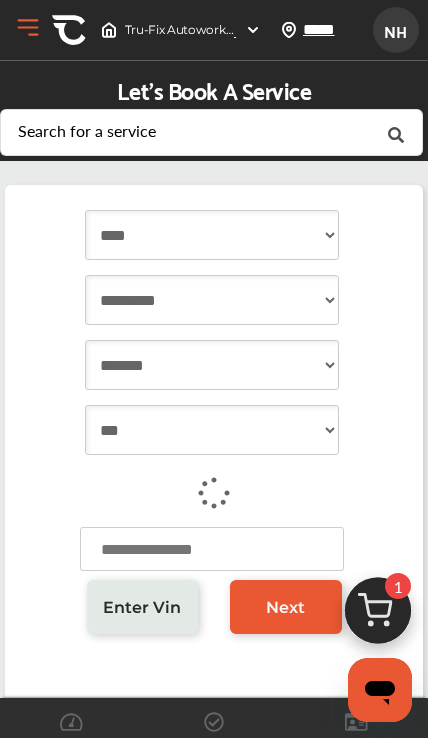 click at bounding box center [212, 549] 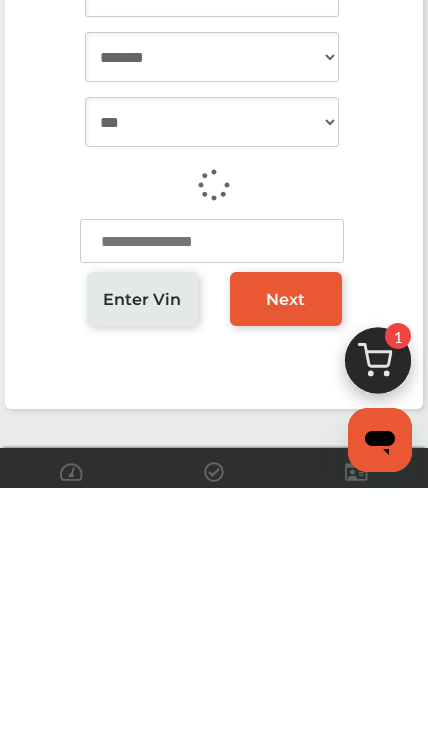 type on "*" 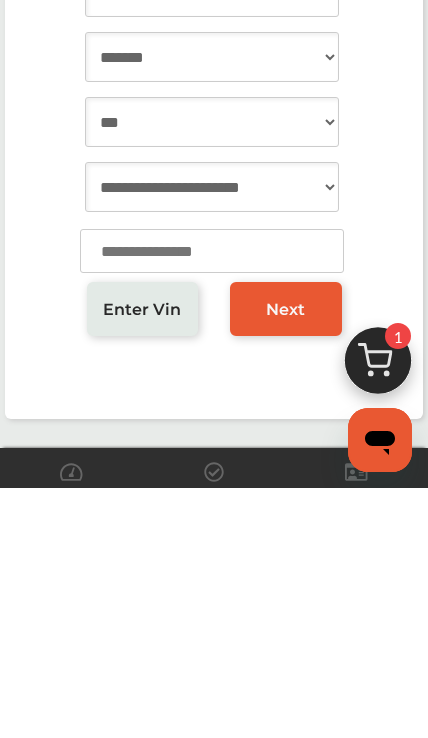 type on "******" 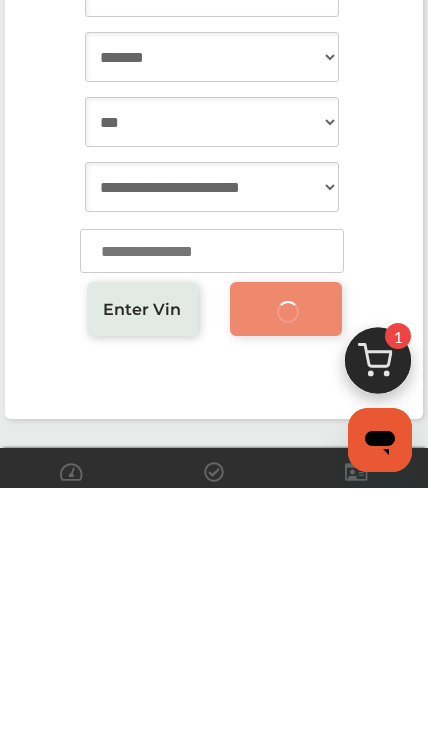 scroll, scrollTop: 165, scrollLeft: 0, axis: vertical 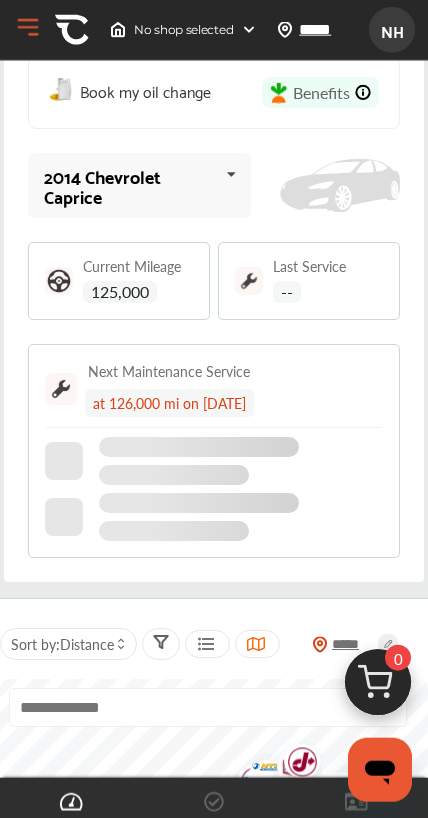 click at bounding box center [249, 281] 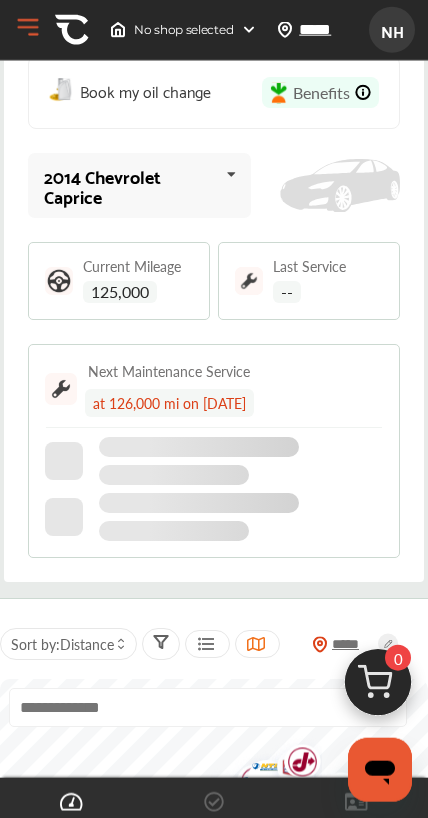 click on "--" at bounding box center (287, 292) 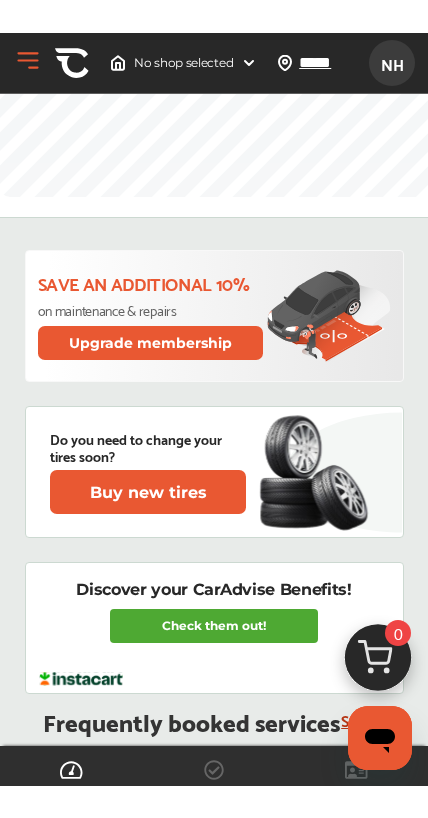 scroll, scrollTop: 1143, scrollLeft: 0, axis: vertical 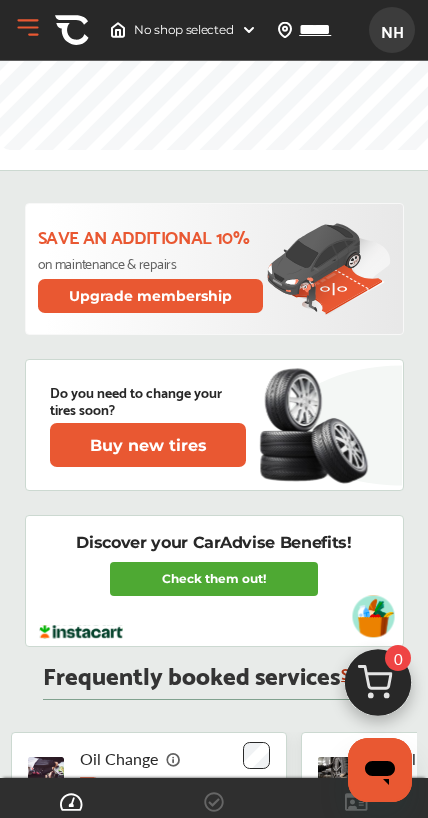 click on "Buy new tires" at bounding box center (148, 445) 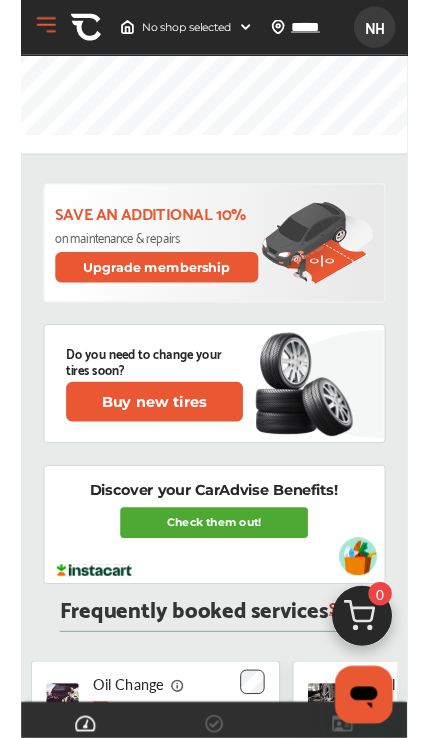 scroll, scrollTop: 0, scrollLeft: 0, axis: both 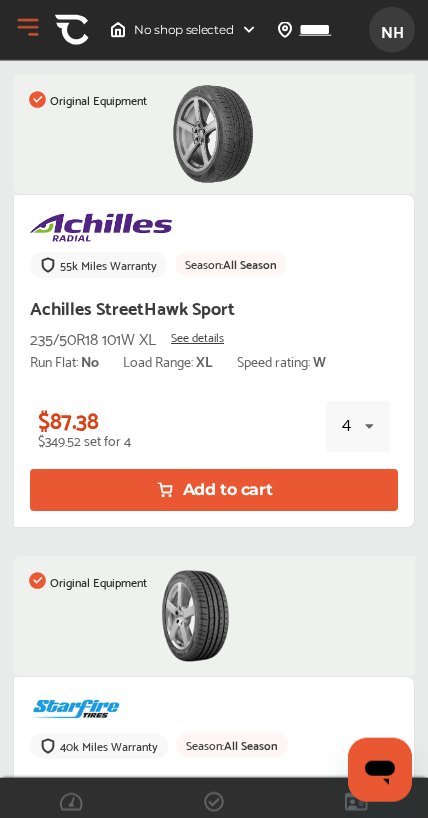 click on "Add to cart" at bounding box center (214, 490) 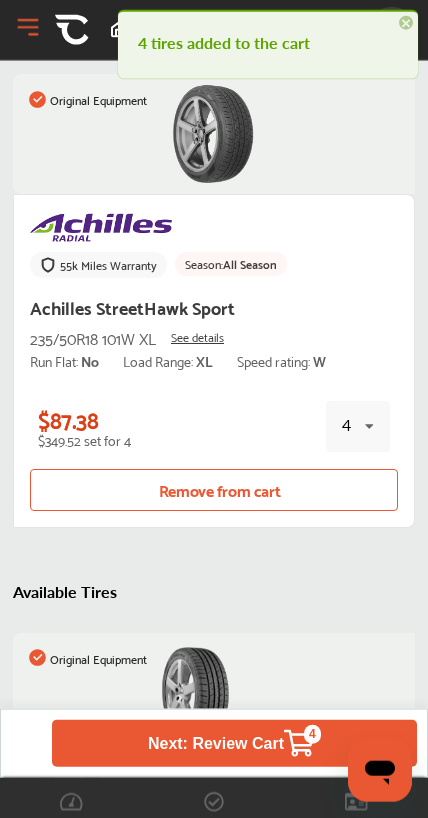 scroll, scrollTop: 741, scrollLeft: 0, axis: vertical 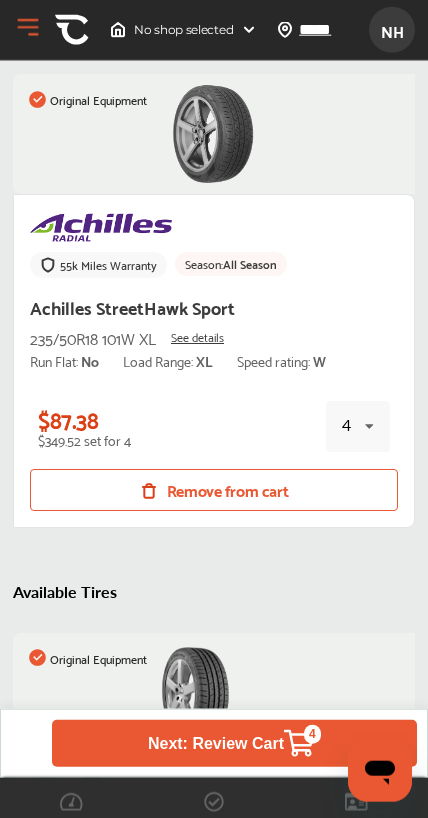click on "Next: Review Cart 4" at bounding box center (234, 743) 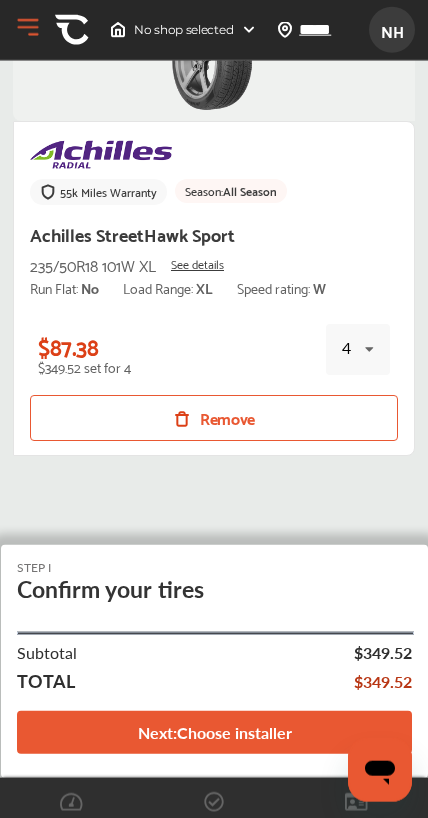 scroll, scrollTop: 225, scrollLeft: 0, axis: vertical 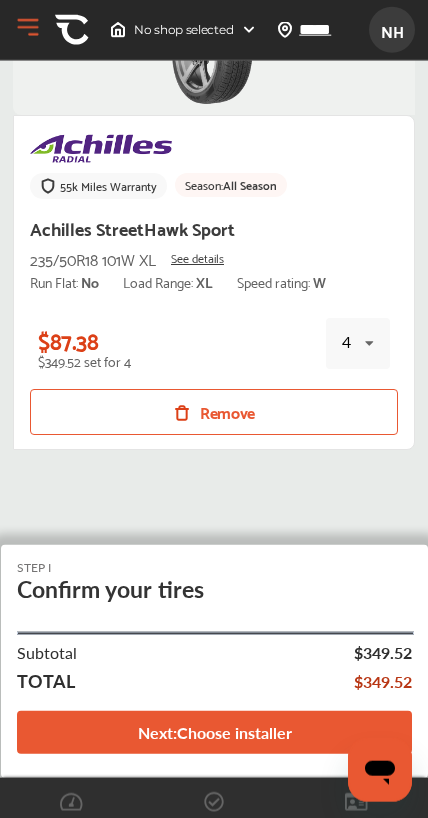 click on "See details" at bounding box center (197, 257) 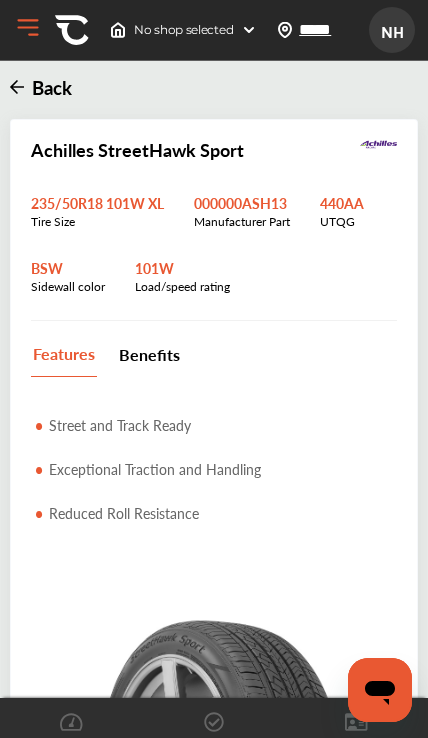 scroll, scrollTop: 109, scrollLeft: 0, axis: vertical 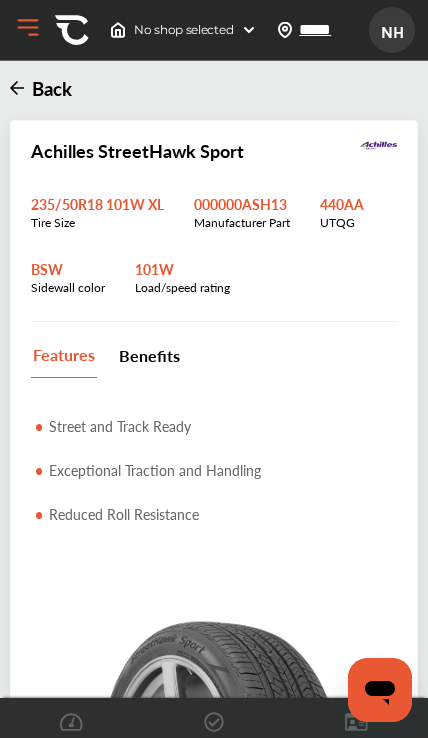 click on "Benefits" at bounding box center [149, 355] 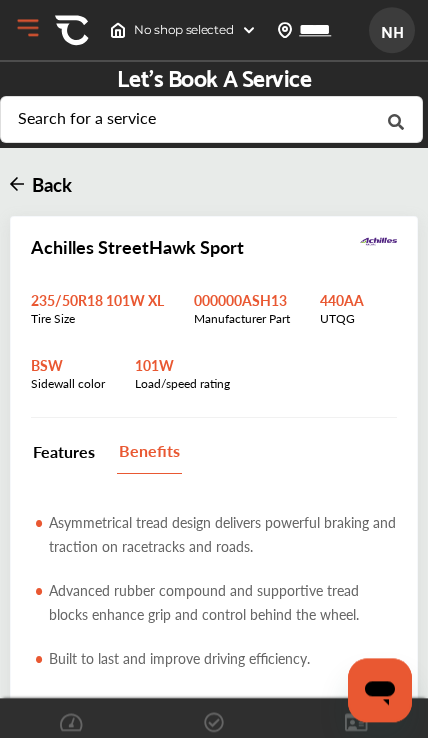 scroll, scrollTop: 0, scrollLeft: 0, axis: both 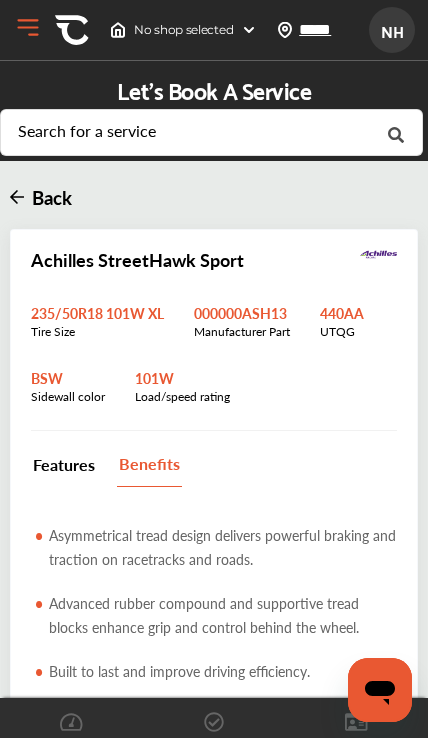 click on "Features" at bounding box center [64, 464] 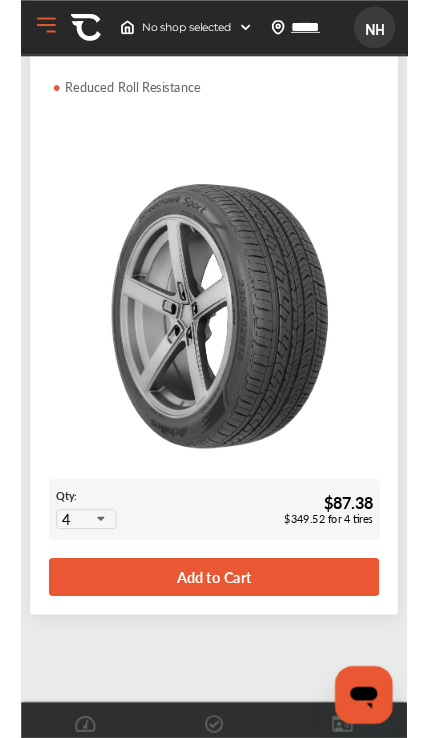 scroll, scrollTop: 529, scrollLeft: 0, axis: vertical 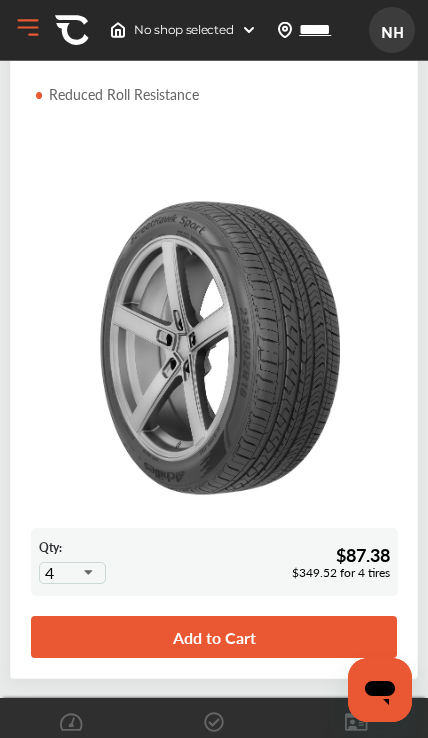 click on "Add to Cart" at bounding box center [214, 637] 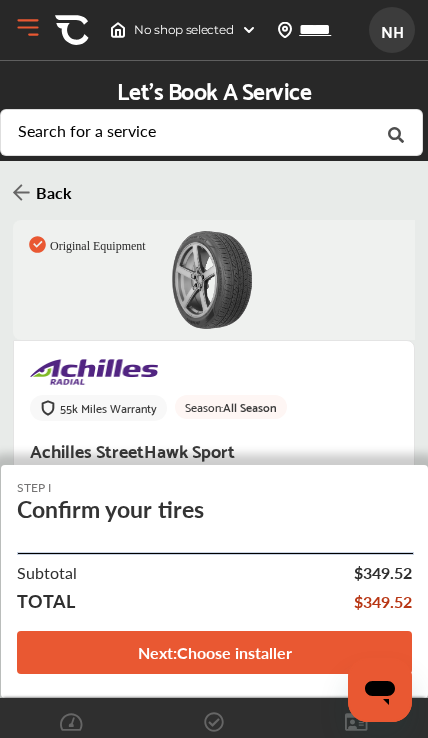 click on "Next :  Choose installer" at bounding box center (214, 652) 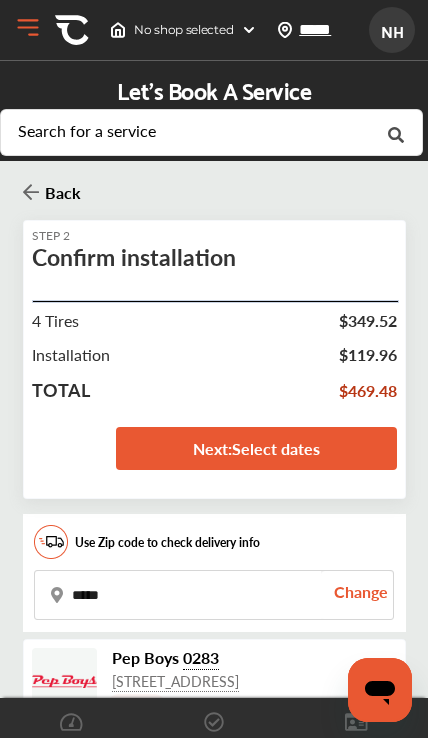 click on "Next :  Select dates" at bounding box center [256, 448] 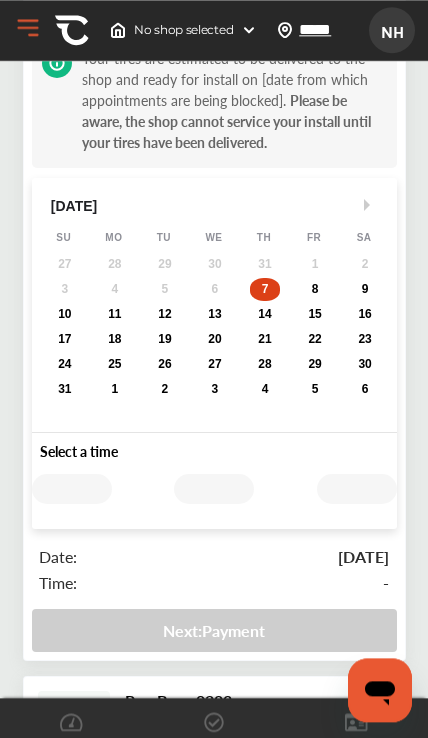 scroll, scrollTop: 0, scrollLeft: 0, axis: both 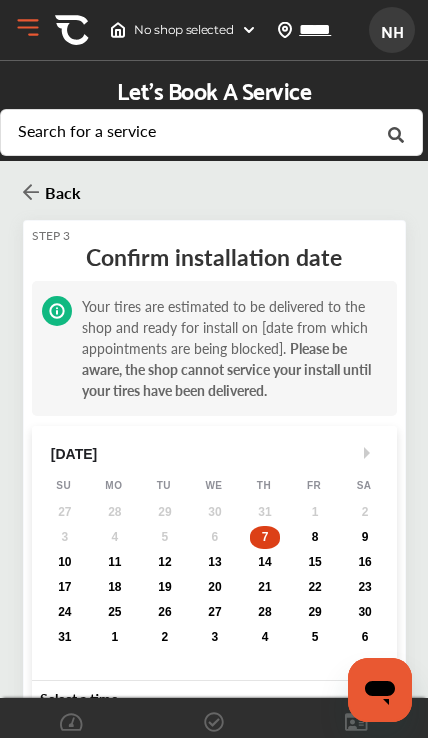 click on "Back" at bounding box center (60, 192) 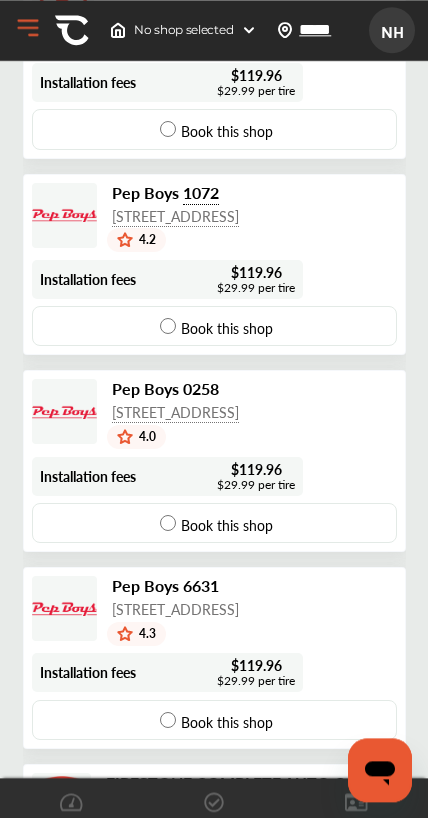 scroll, scrollTop: 3519, scrollLeft: 0, axis: vertical 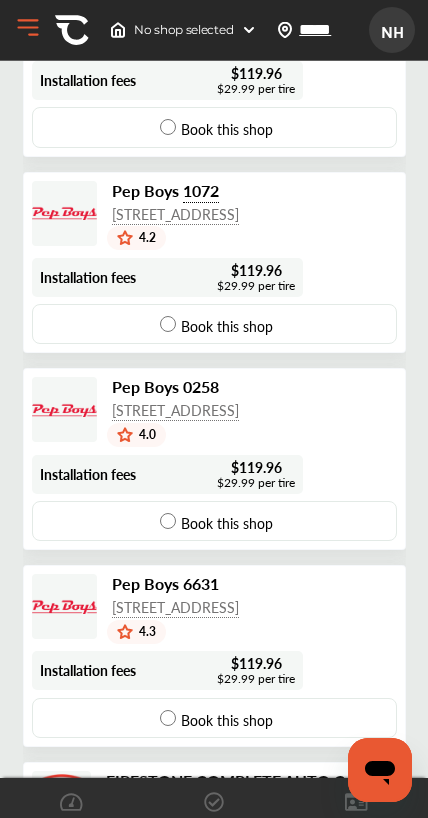click on "Book this shop" at bounding box center (213, 324) 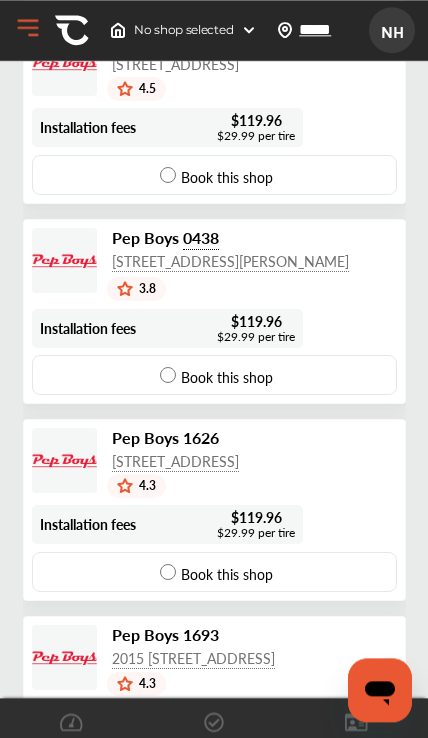 scroll, scrollTop: 1229, scrollLeft: 0, axis: vertical 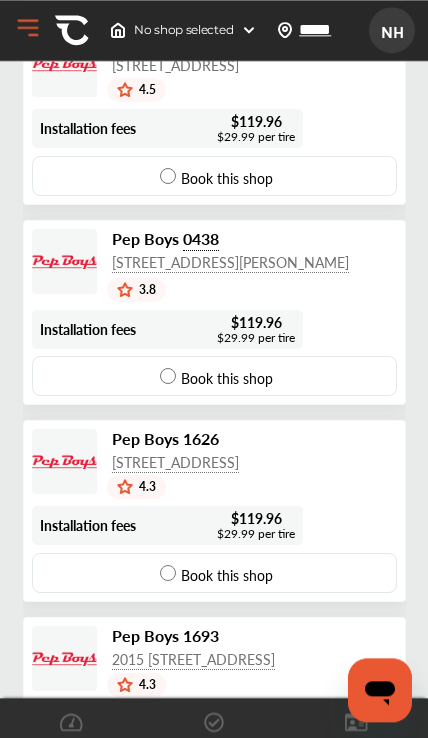 click on "Book this shop" at bounding box center (213, 376) 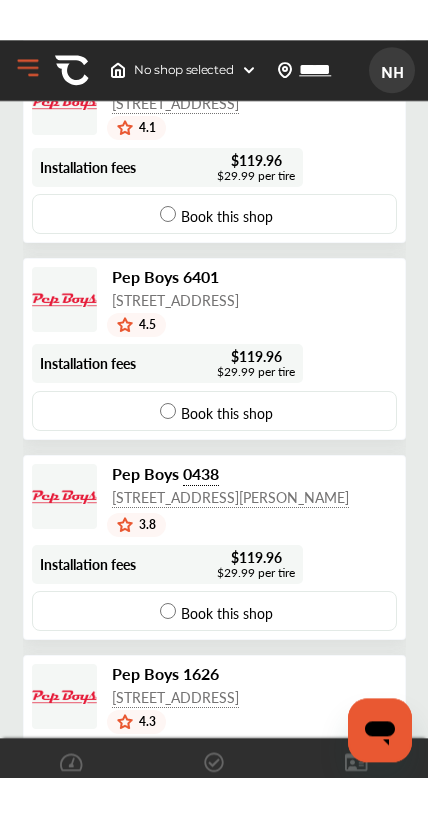 scroll, scrollTop: 1034, scrollLeft: 0, axis: vertical 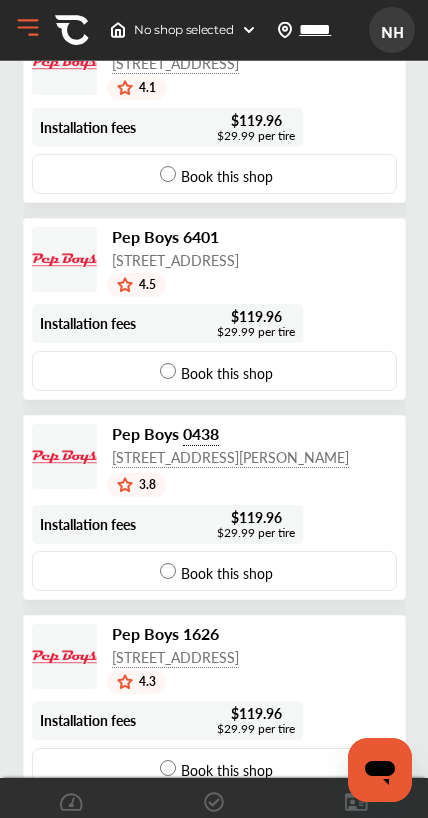 click on "Book this shop" at bounding box center [214, 571] 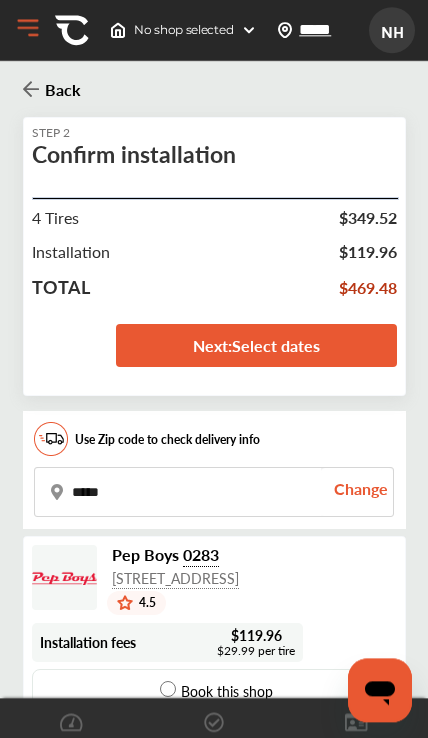 scroll, scrollTop: 0, scrollLeft: 0, axis: both 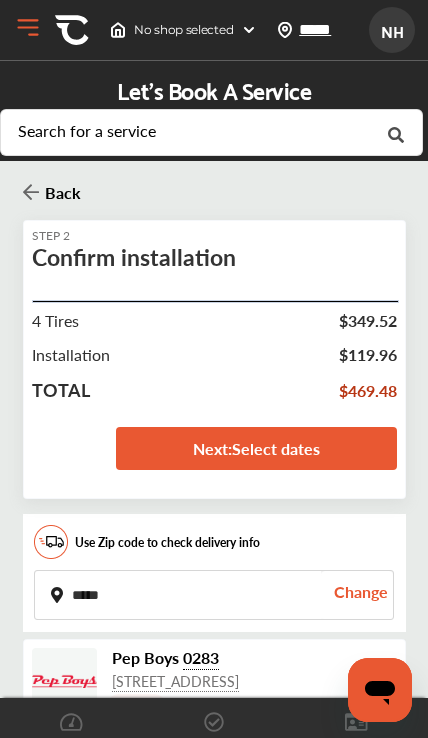 click on "*****" at bounding box center (178, 595) 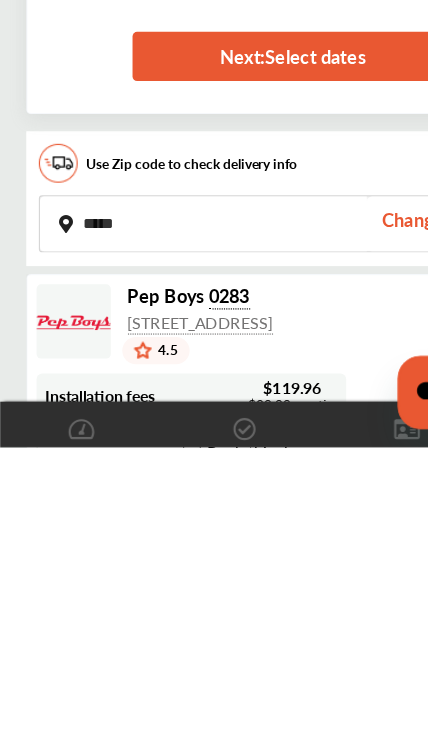 click on "*****" at bounding box center [178, 542] 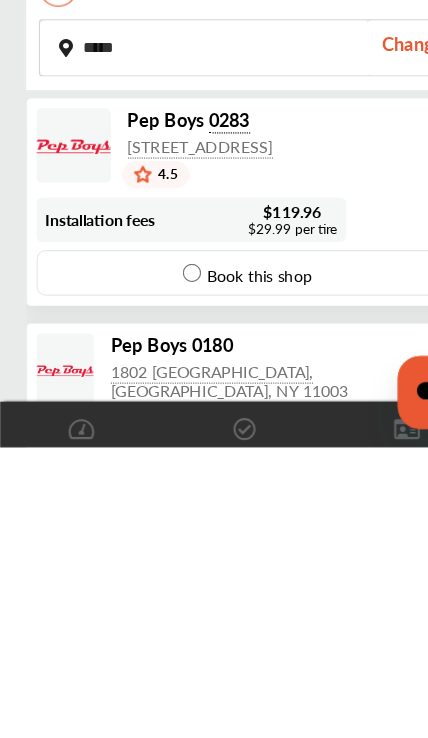 scroll, scrollTop: 209, scrollLeft: 0, axis: vertical 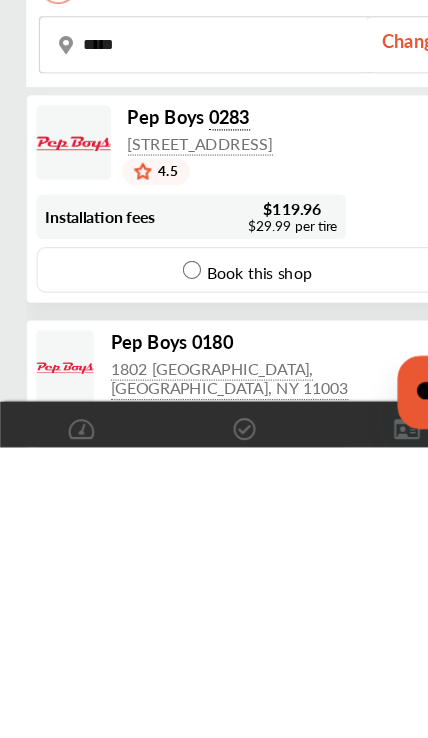 click on "Book this shop" at bounding box center [213, 583] 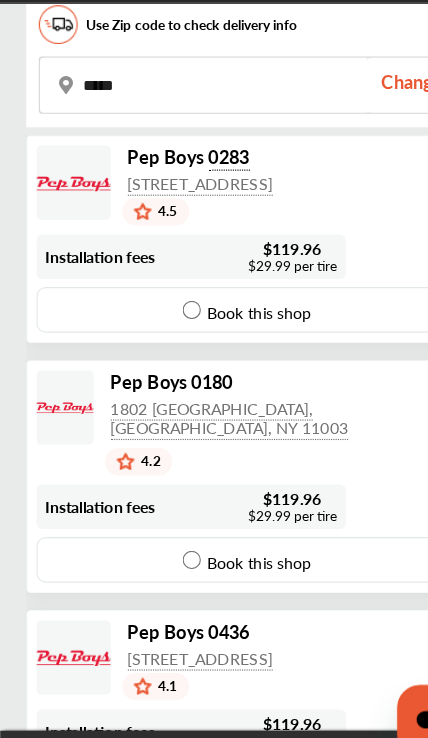 click on "Book this shop" at bounding box center (213, 329) 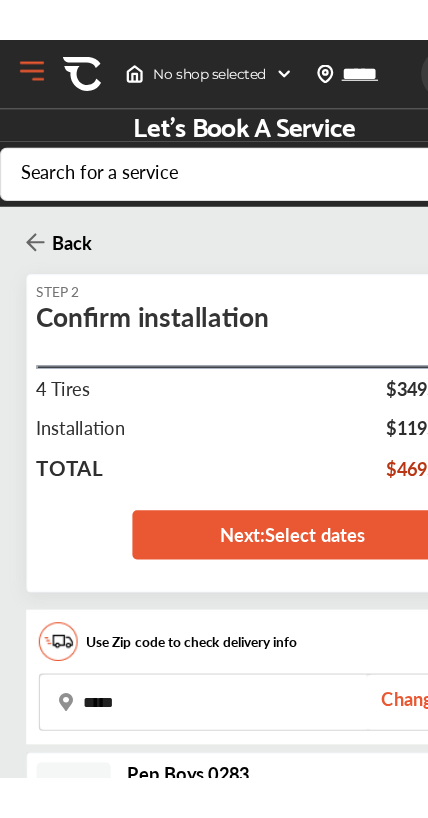 scroll, scrollTop: 0, scrollLeft: 0, axis: both 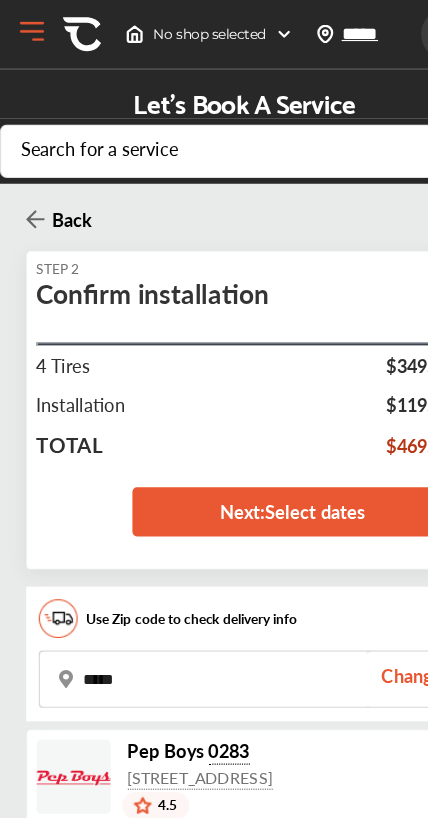 click 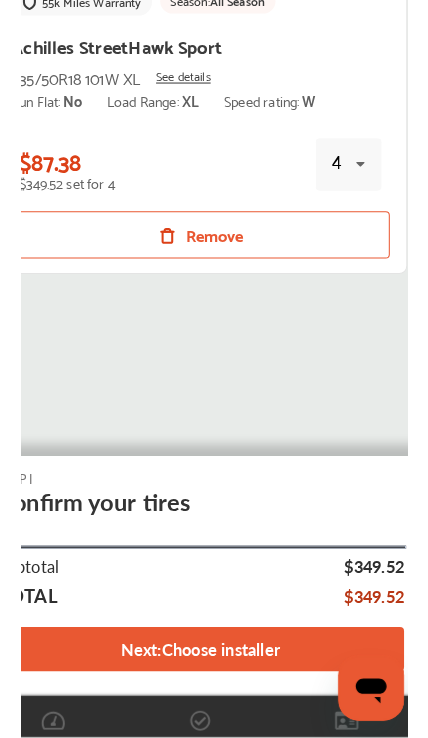 scroll, scrollTop: 315, scrollLeft: 0, axis: vertical 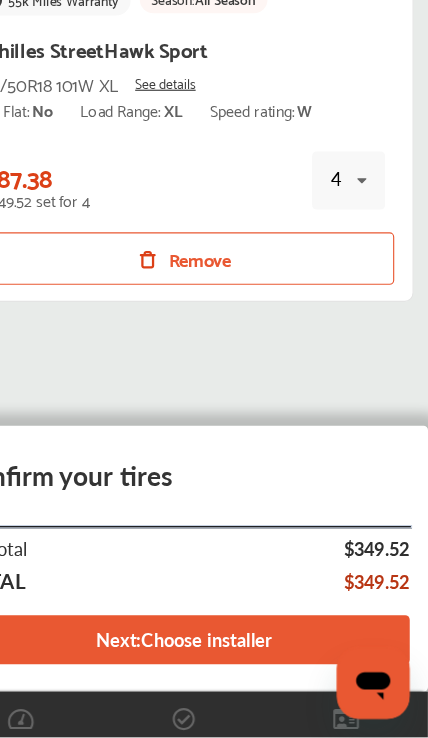click at bounding box center (369, 251) 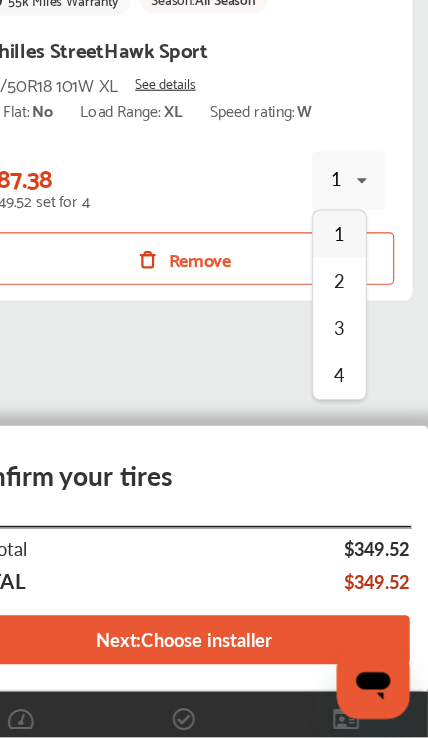 click on "1 1 2 3 4" at bounding box center [358, 250] 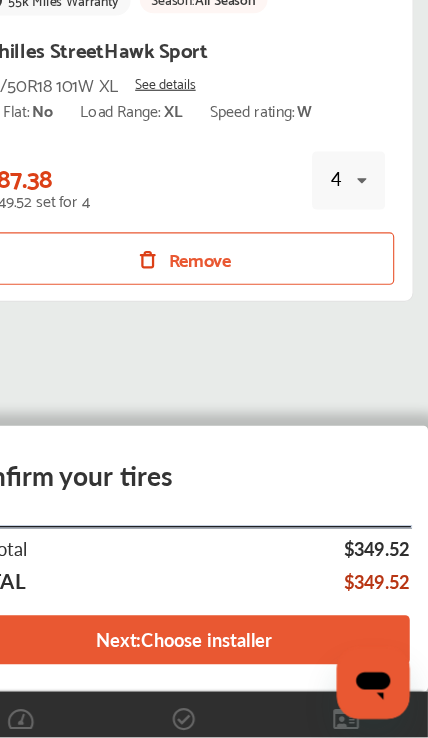 click on "4 1 2 3 4" at bounding box center (358, 250) 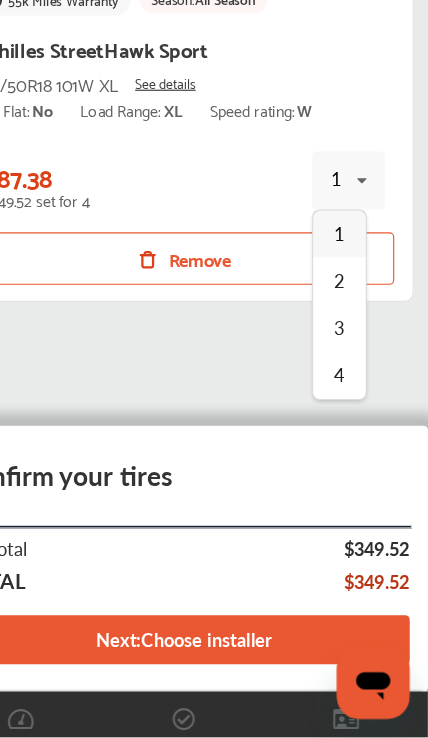 click on "1" at bounding box center [350, 296] 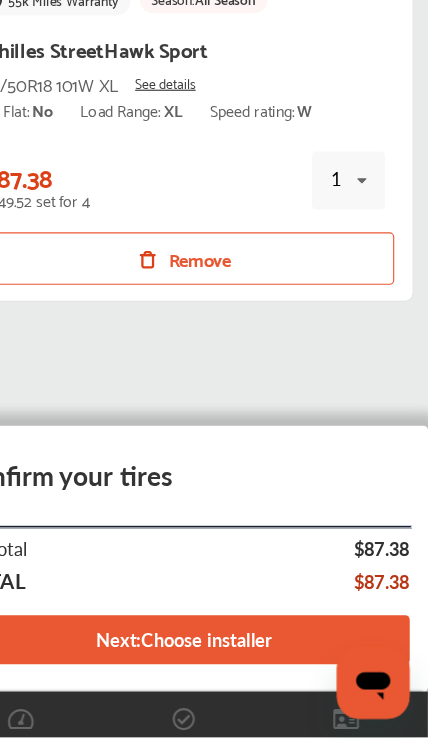 click at bounding box center (369, 251) 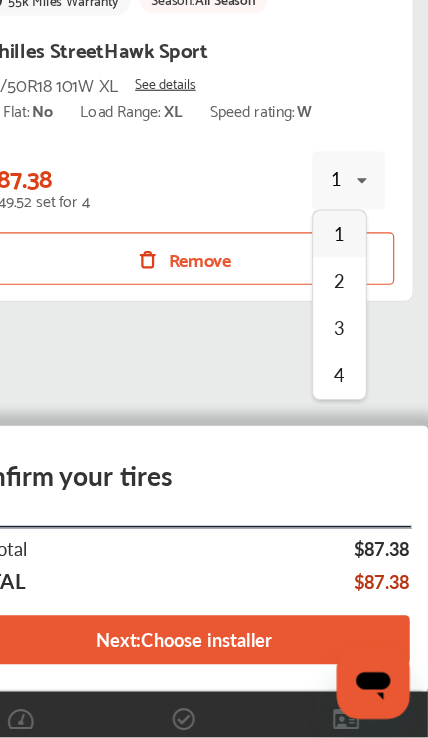 click on "1" at bounding box center [350, 297] 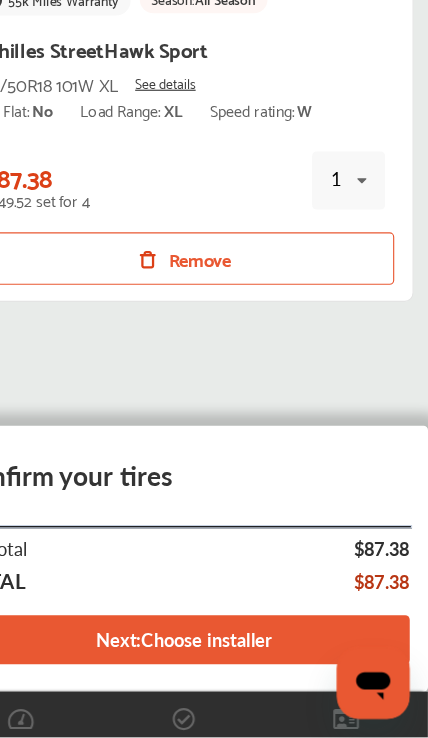 click on "Next :  Choose installer" at bounding box center (214, 652) 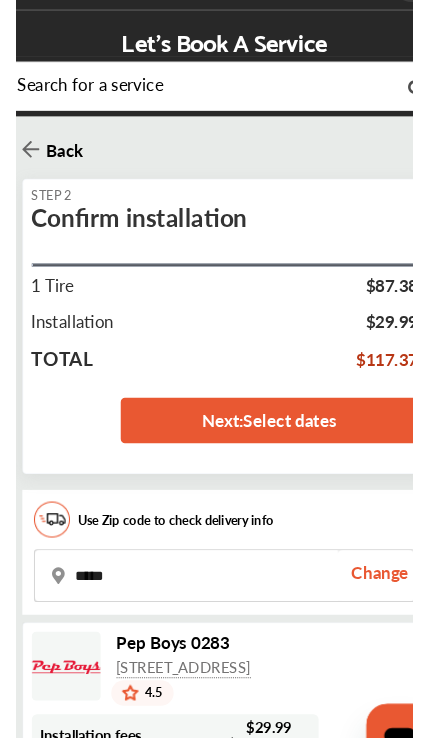 scroll, scrollTop: 28, scrollLeft: 0, axis: vertical 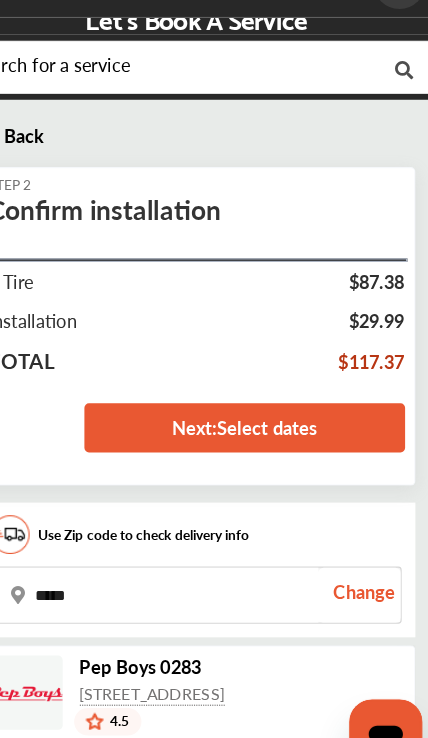click on "Next :  Select dates" at bounding box center (256, 420) 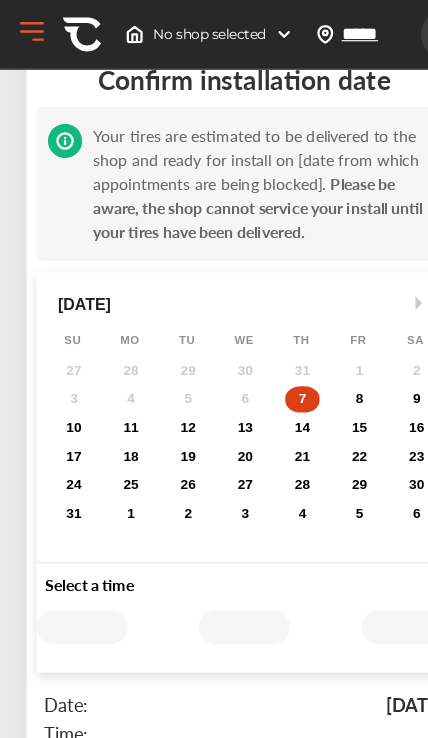 scroll, scrollTop: 247, scrollLeft: 0, axis: vertical 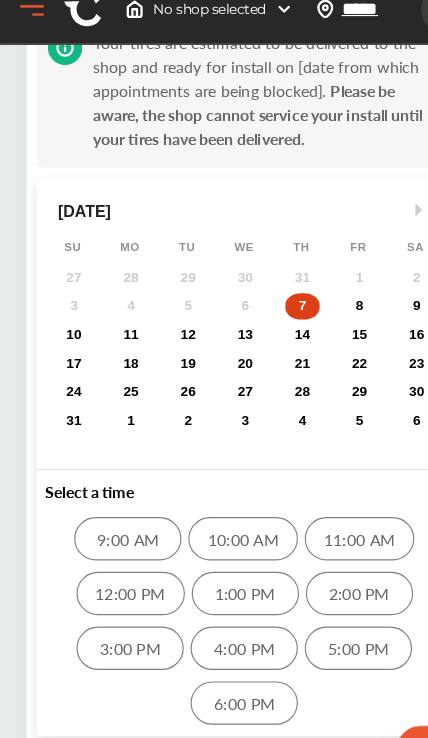 click on "27" at bounding box center (215, 365) 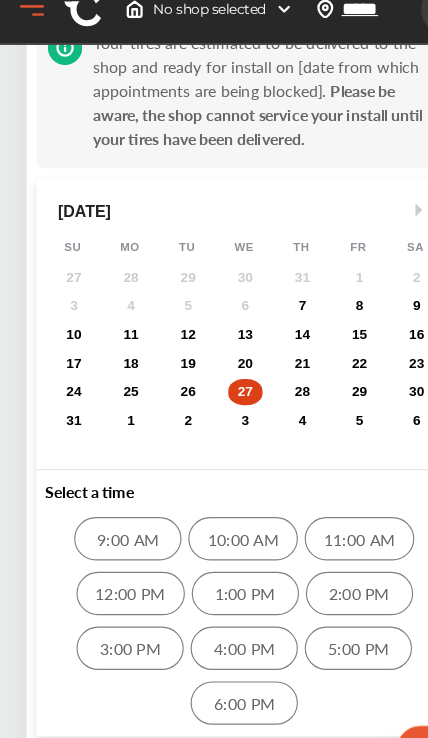 click on "13" at bounding box center [215, 315] 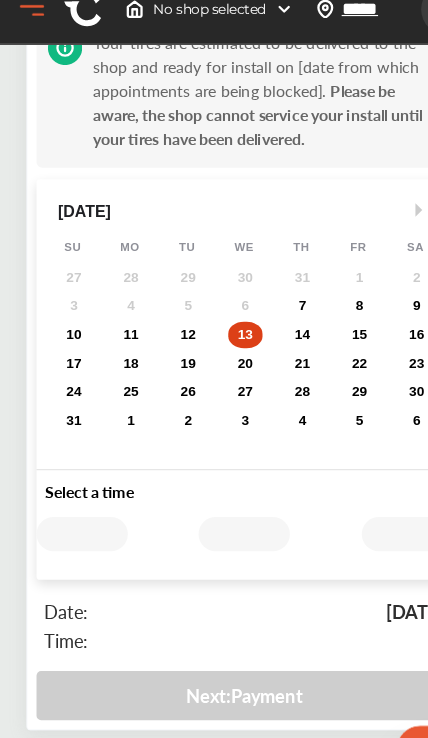 click on "27" at bounding box center (215, 365) 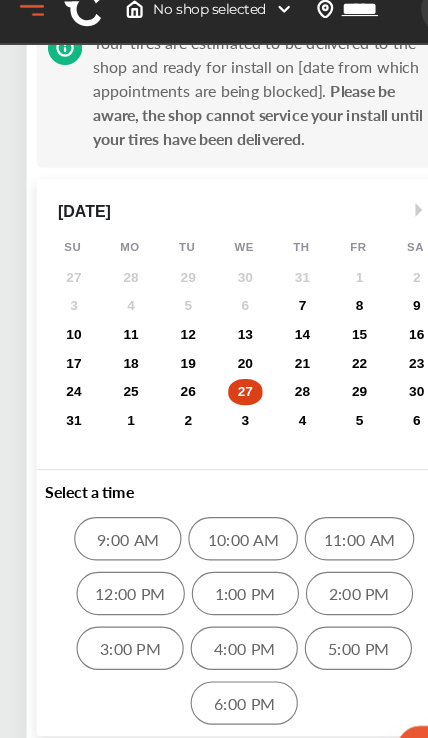 click on "10:00 AM" at bounding box center [213, 494] 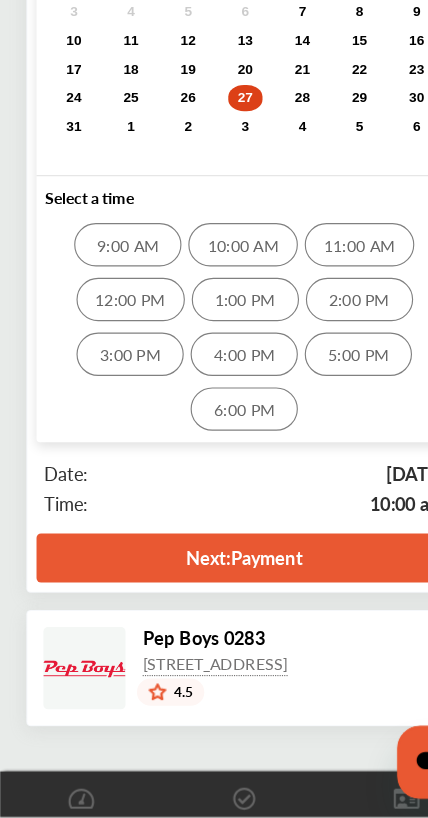 scroll, scrollTop: 426, scrollLeft: 0, axis: vertical 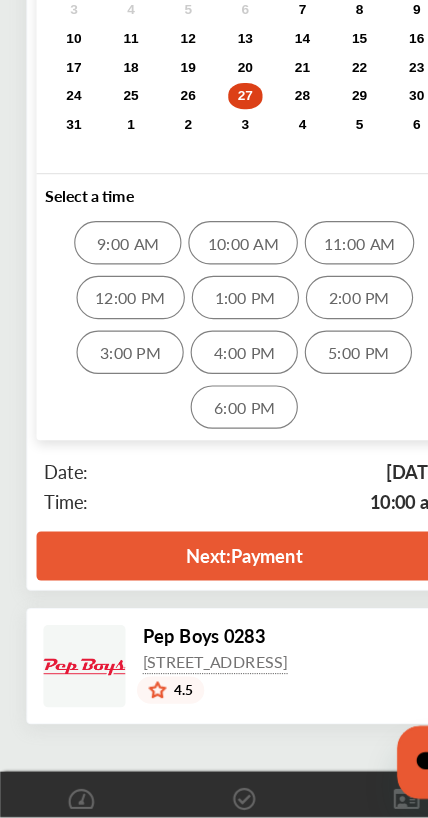 click on "10:00 AM" at bounding box center (213, 315) 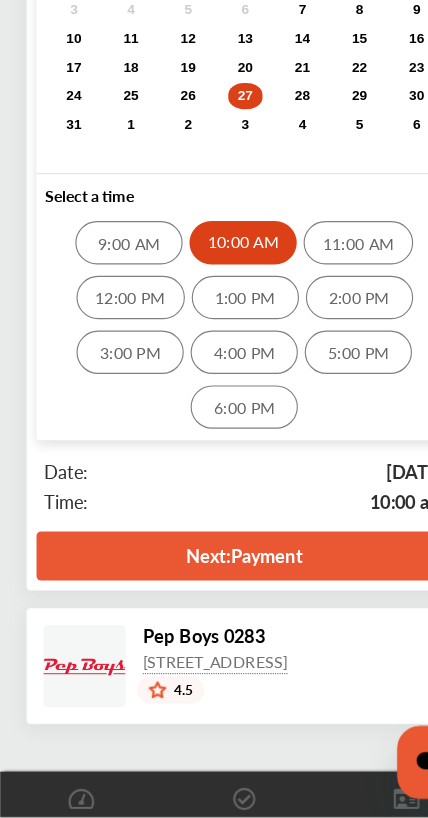 click on "12:00 PM" at bounding box center [114, 363] 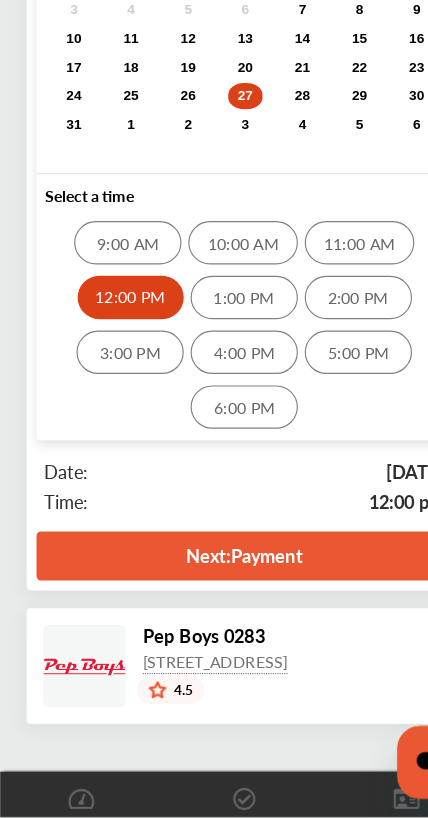 click on "Next :  Payment" at bounding box center (214, 589) 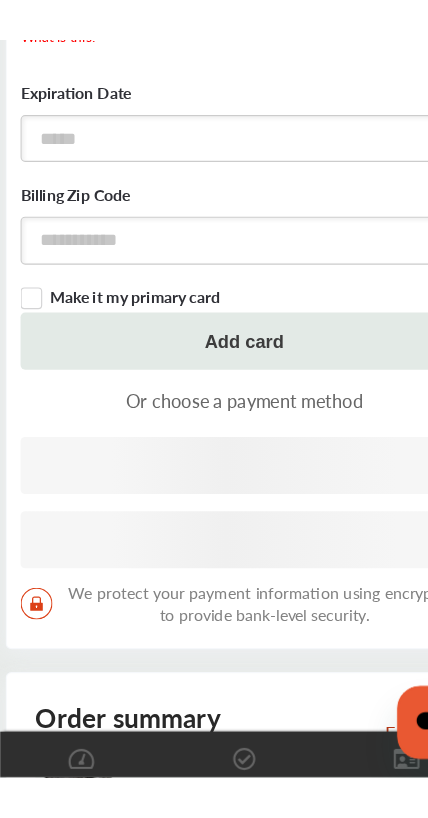 scroll, scrollTop: 588, scrollLeft: 0, axis: vertical 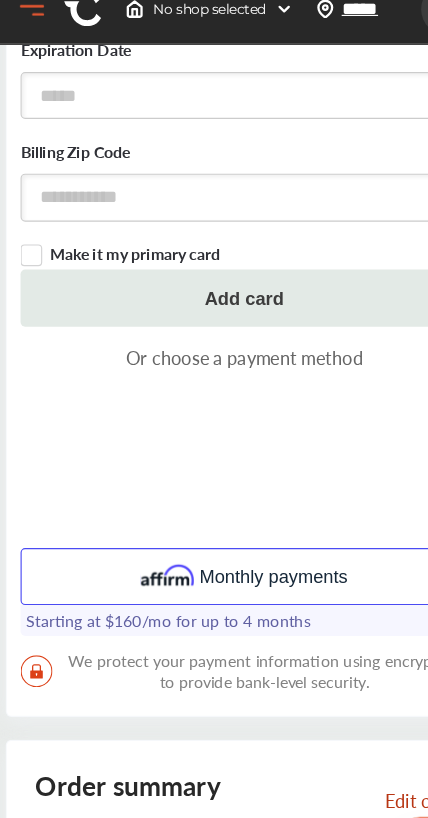 click at bounding box center [146, 527] 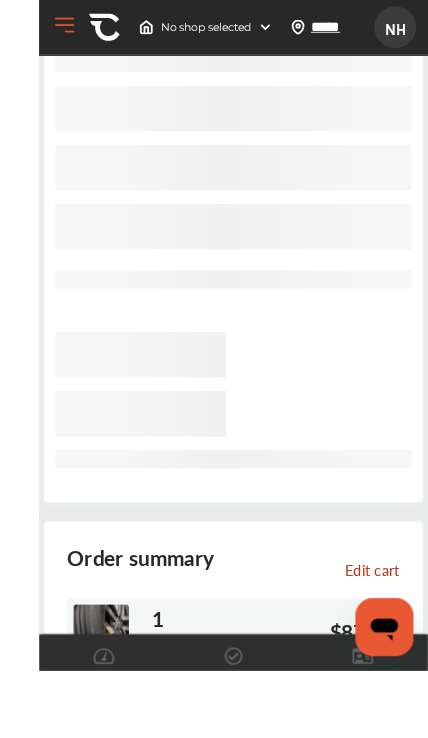 scroll, scrollTop: 559, scrollLeft: 0, axis: vertical 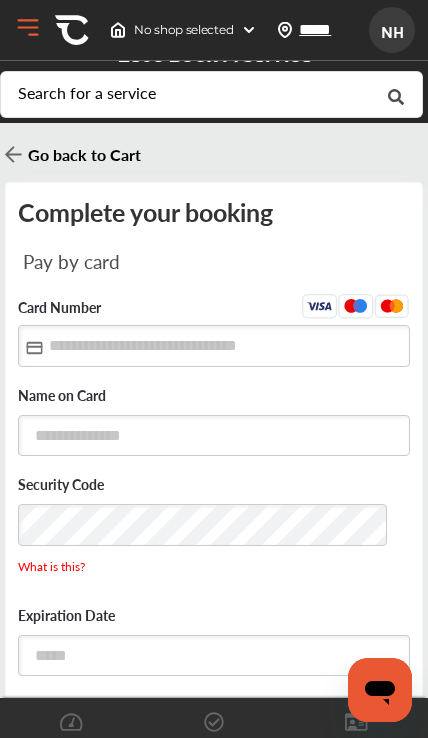 click at bounding box center (214, 345) 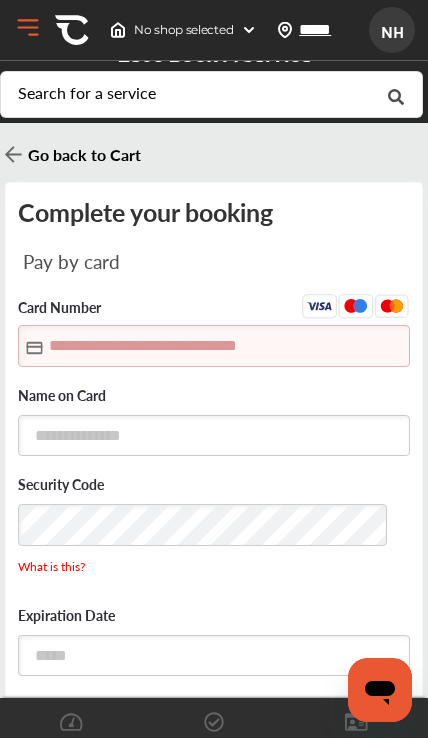 click at bounding box center [214, 345] 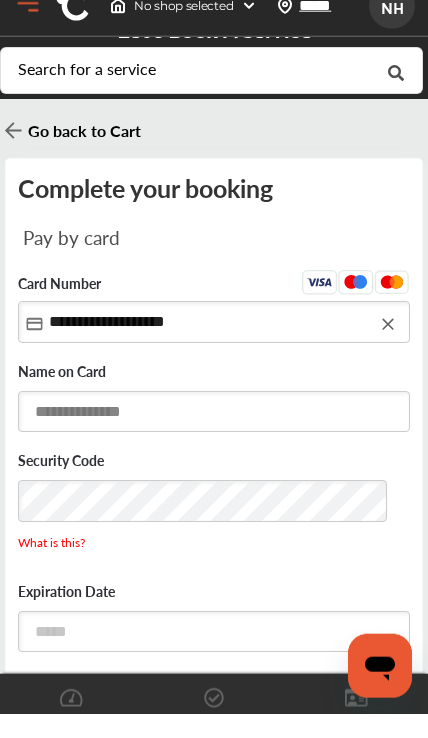 click at bounding box center [214, 435] 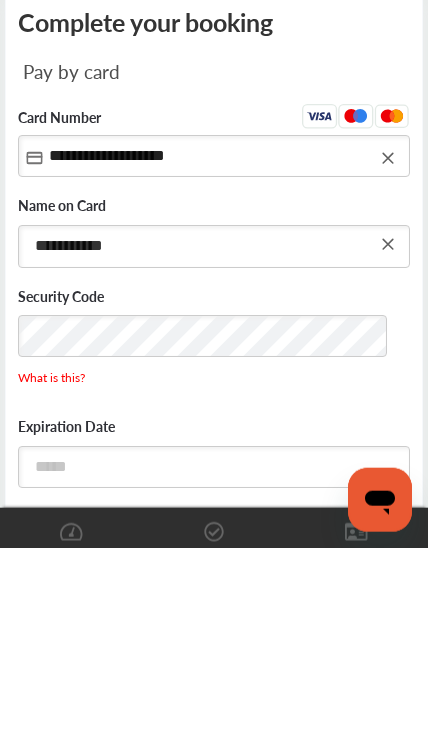 type on "**********" 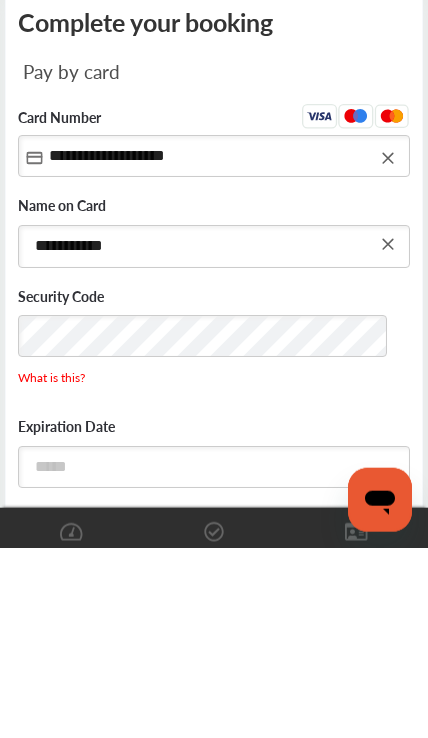 scroll, scrollTop: 73, scrollLeft: 0, axis: vertical 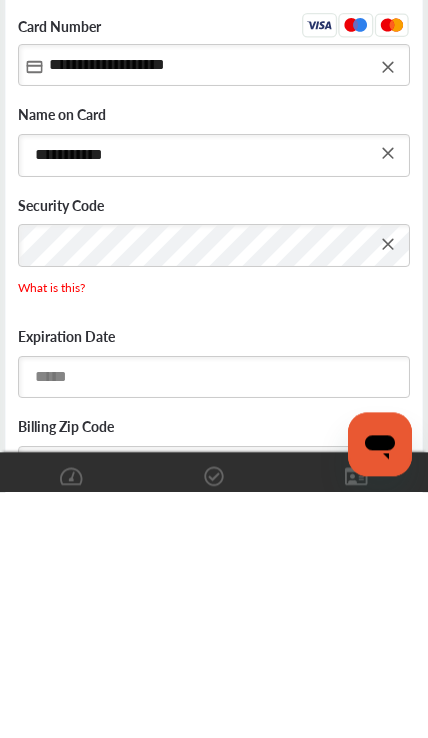 click at bounding box center [214, 622] 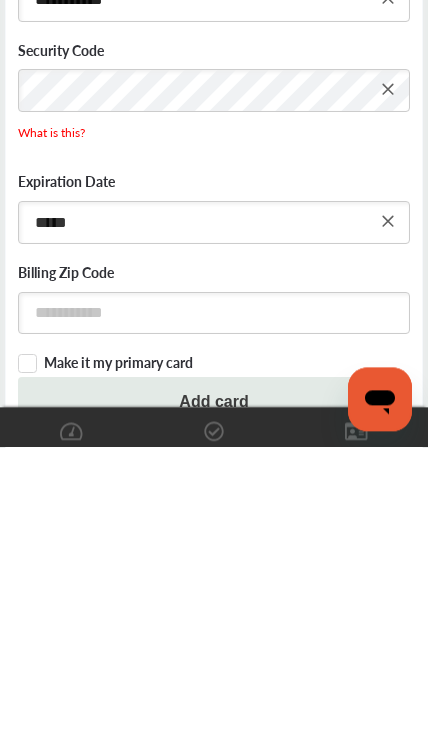 type on "*****" 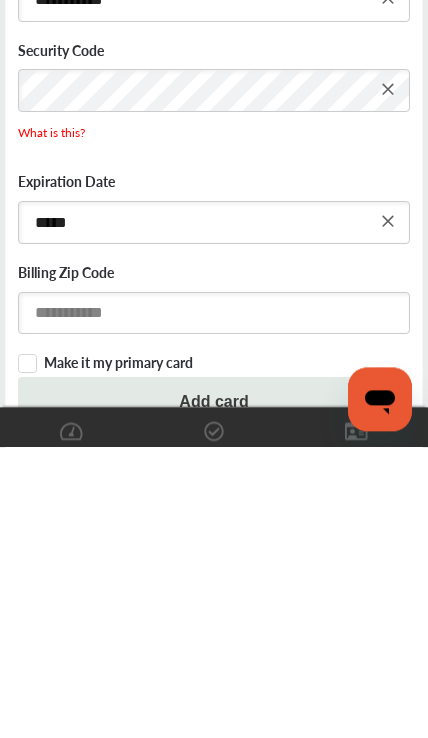 click at bounding box center (214, 603) 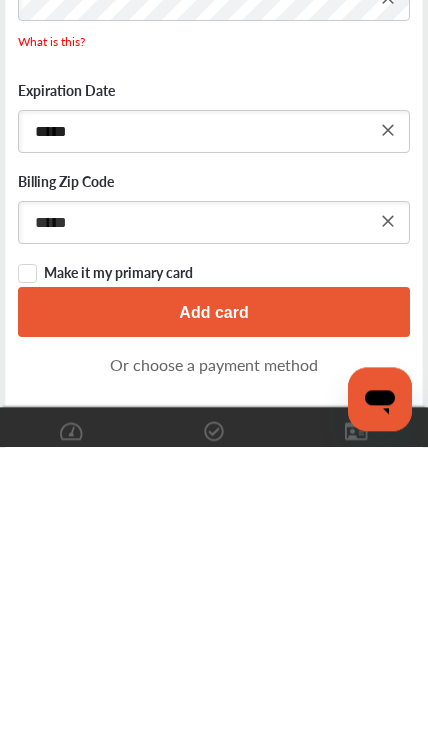 type on "*****" 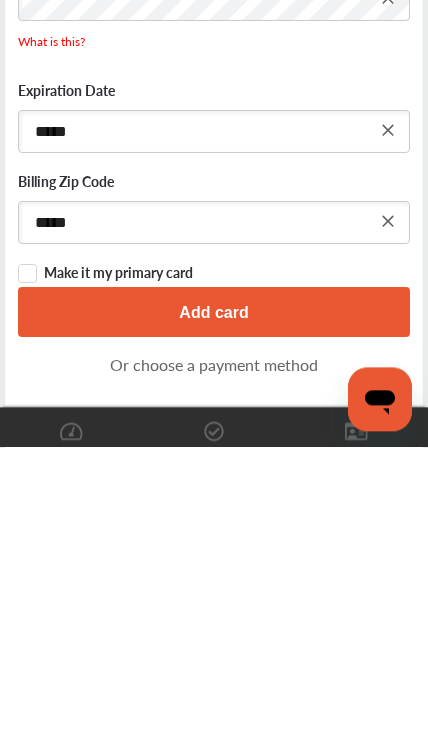 scroll, scrollTop: 565, scrollLeft: 0, axis: vertical 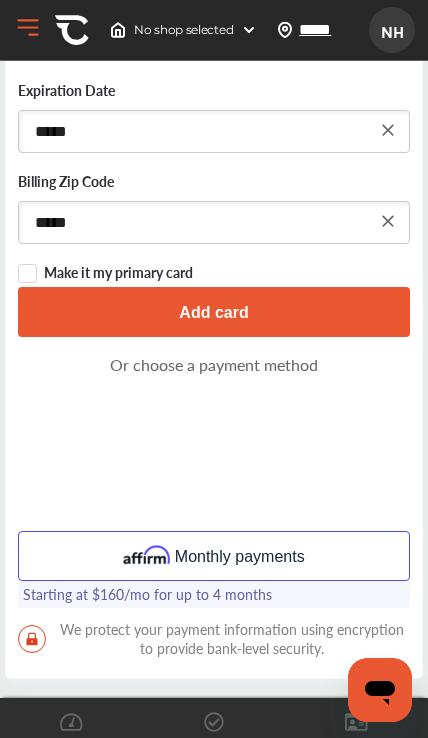 click on "Add card" at bounding box center [214, 312] 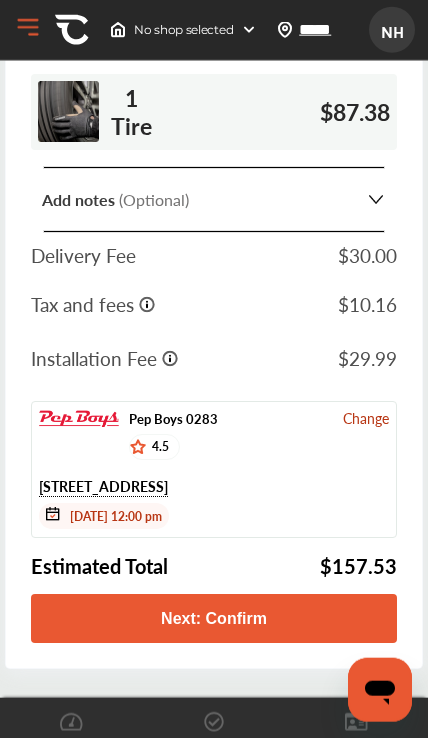 scroll, scrollTop: 828, scrollLeft: 0, axis: vertical 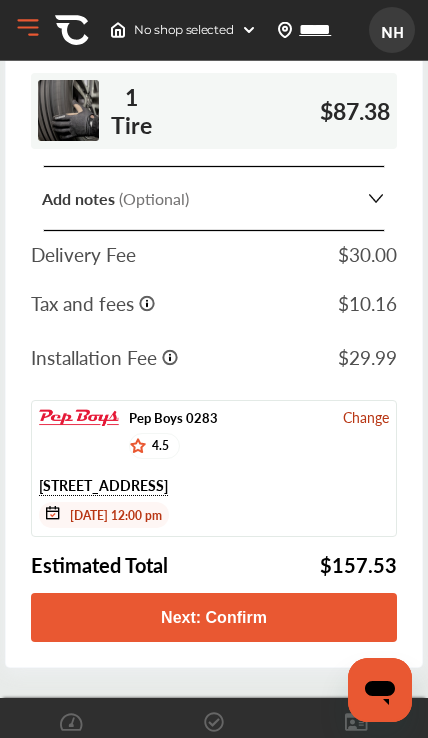 click on "Next: Confirm" at bounding box center [214, 617] 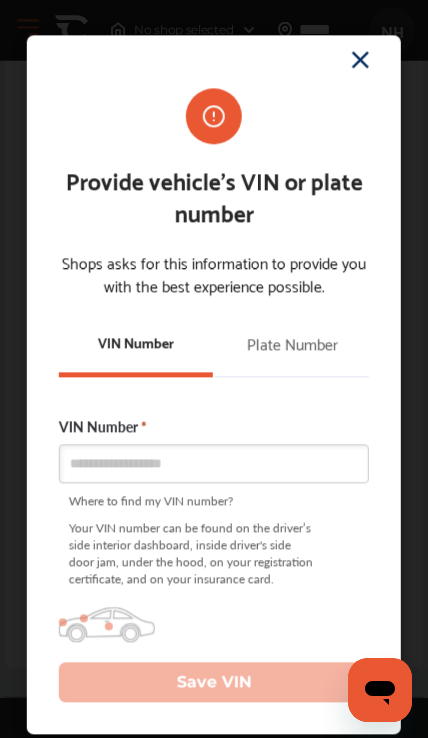click on "Plate Number" at bounding box center (292, 344) 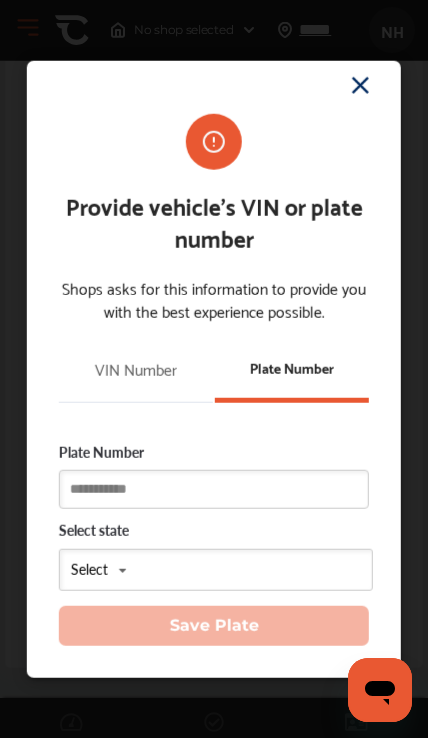 click at bounding box center (214, 489) 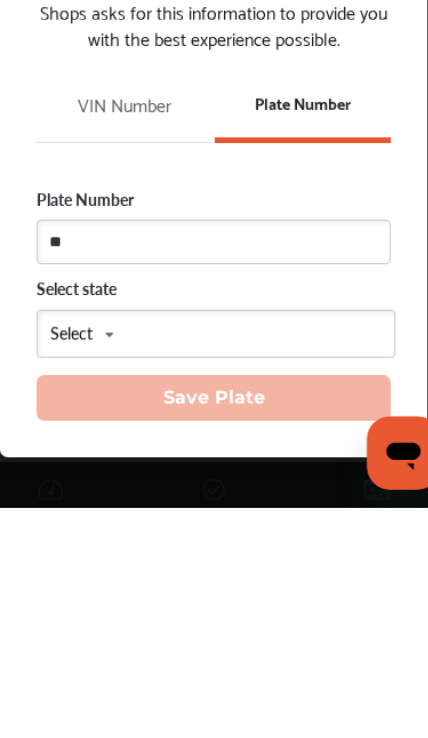 type on "***" 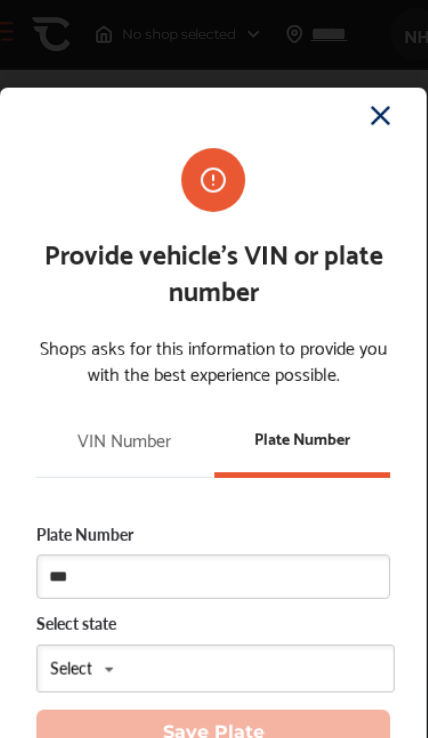 scroll, scrollTop: 907, scrollLeft: 0, axis: vertical 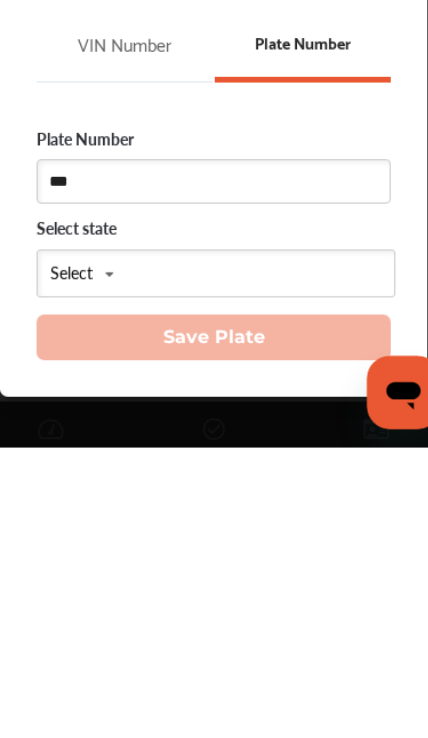 click on "VIN Number" at bounding box center [136, 386] 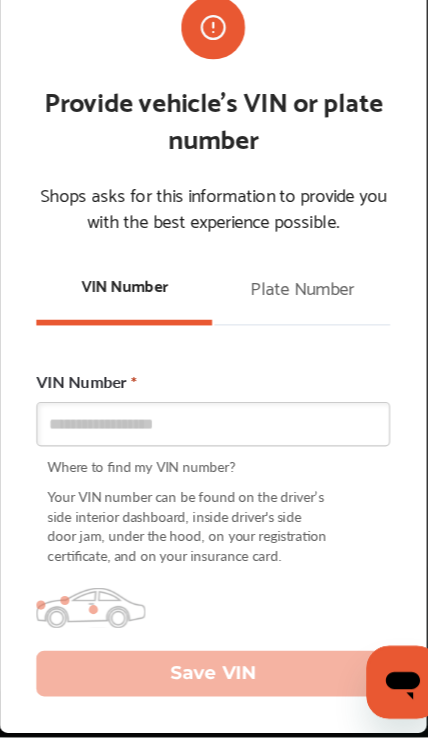 click on "Provide vehicle’s VIN or plate number Shops asks for this information to provide you with the best experience possible. VIN Number Plate Number VIN Number   * Where to find my VIN number? Your VIN number can be found on the driver’s side interior dashboard, inside driver's side door jam, under the hood, on your registration certificate, and on your insurance card. Save VIN" at bounding box center [214, 376] 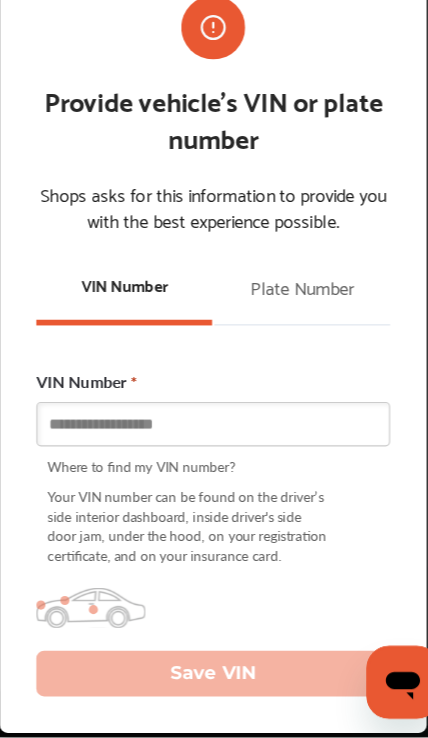 click at bounding box center (214, 464) 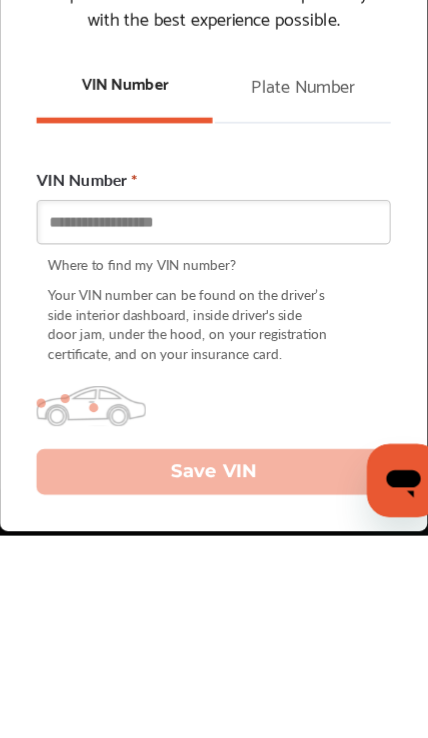 click at bounding box center (214, 464) 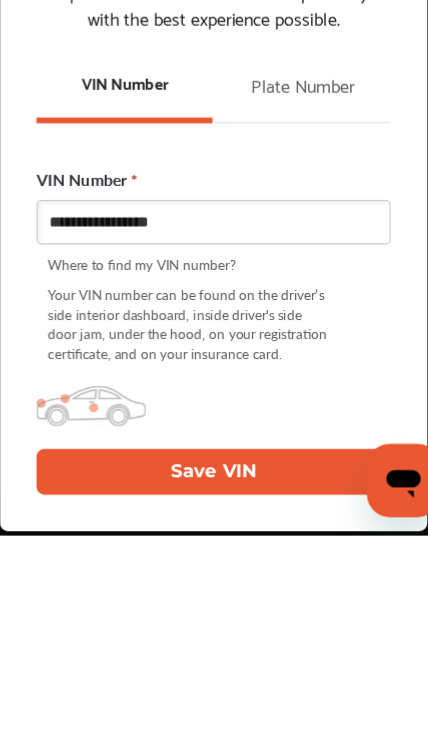 scroll, scrollTop: 908, scrollLeft: 0, axis: vertical 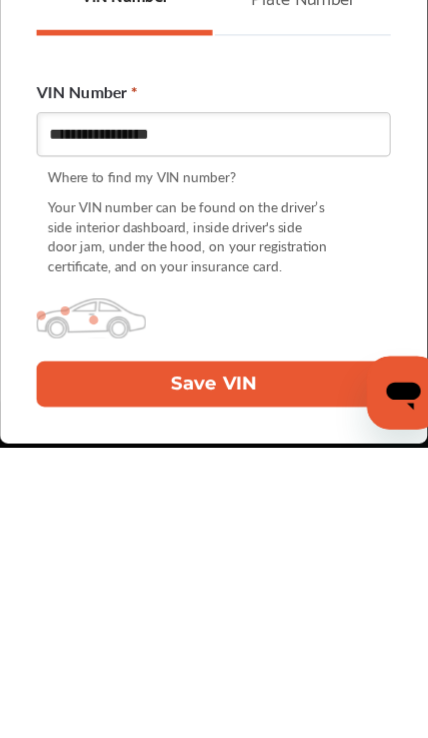type on "**********" 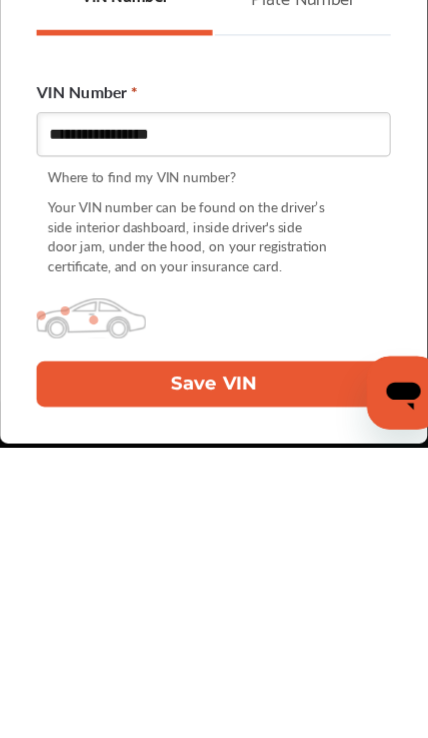click on "Save VIN" at bounding box center (214, 683) 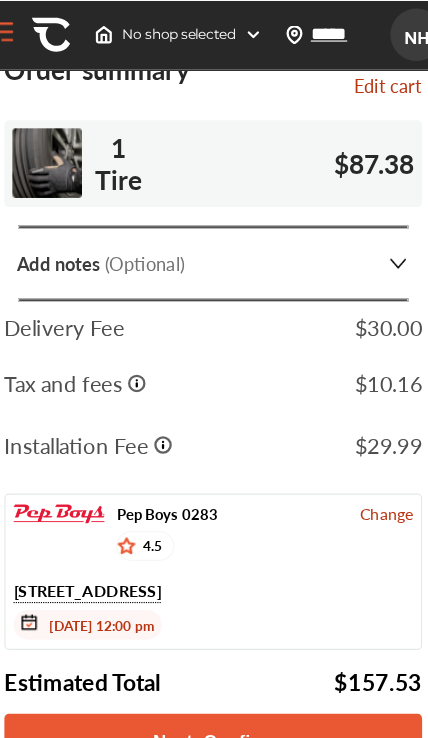 click on "Add notes   (Optional)" at bounding box center [214, 230] 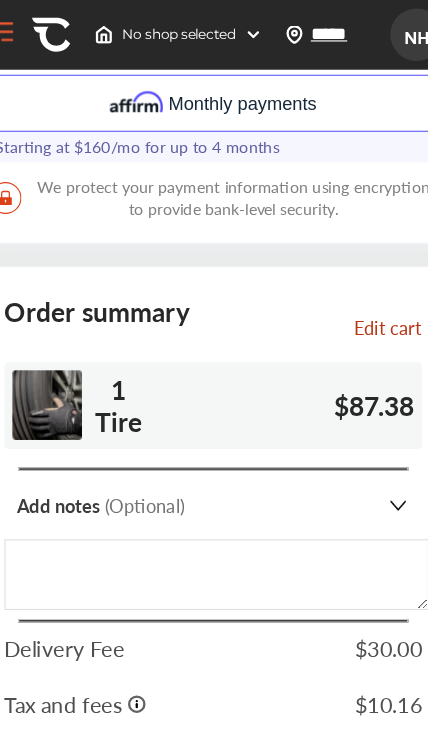 scroll, scrollTop: 583, scrollLeft: 0, axis: vertical 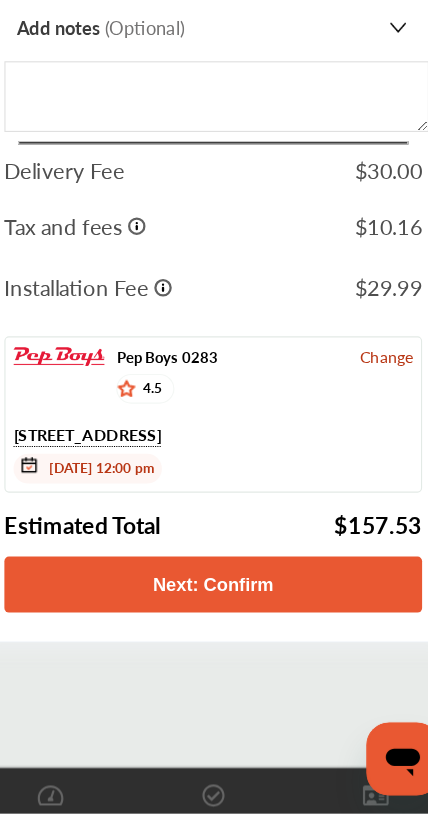 click on "Next: Confirm" at bounding box center (214, 617) 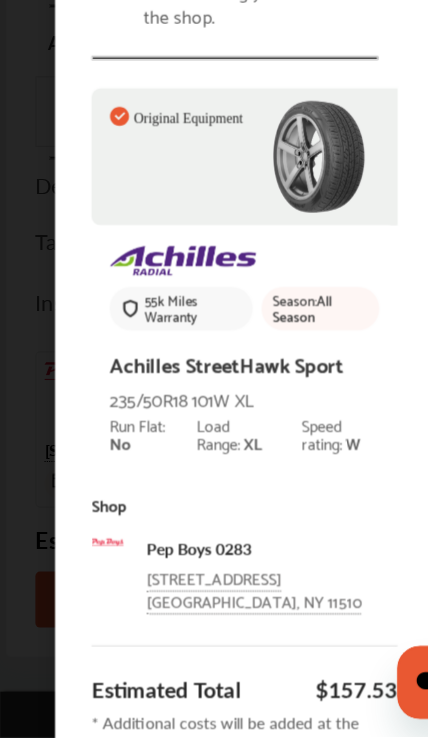 scroll, scrollTop: 907, scrollLeft: 0, axis: vertical 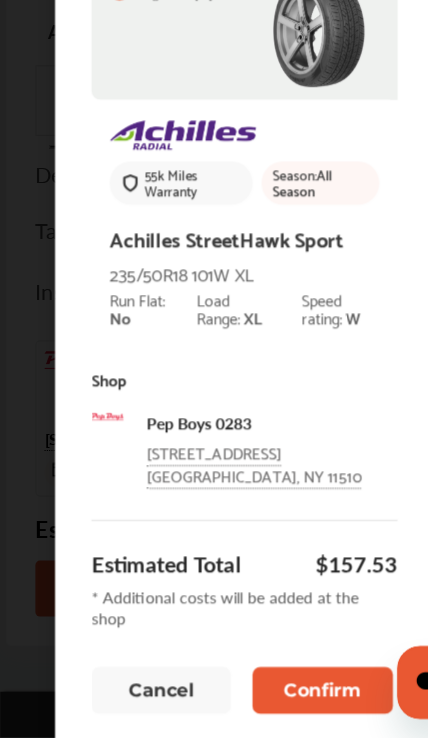 click on "Confirm" at bounding box center [283, 696] 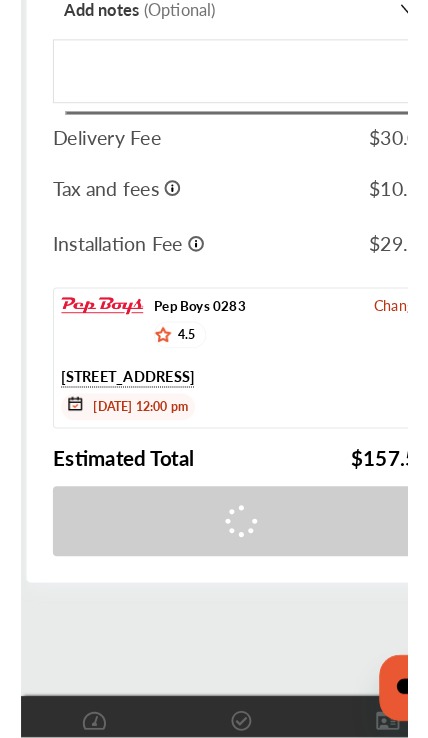 scroll, scrollTop: 926, scrollLeft: 0, axis: vertical 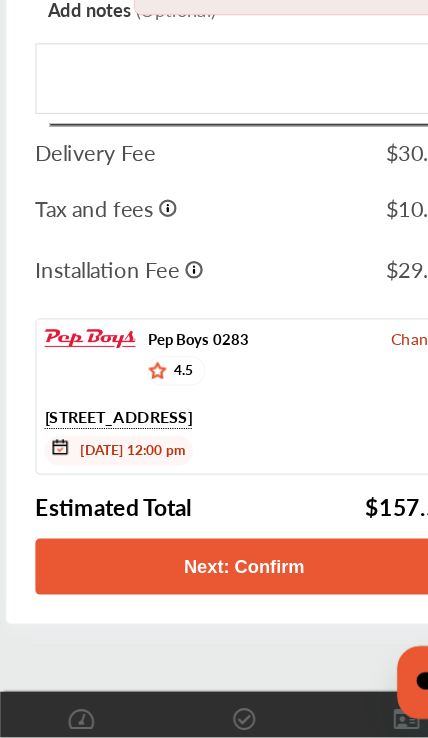 click on "Next: Confirm" at bounding box center (214, 588) 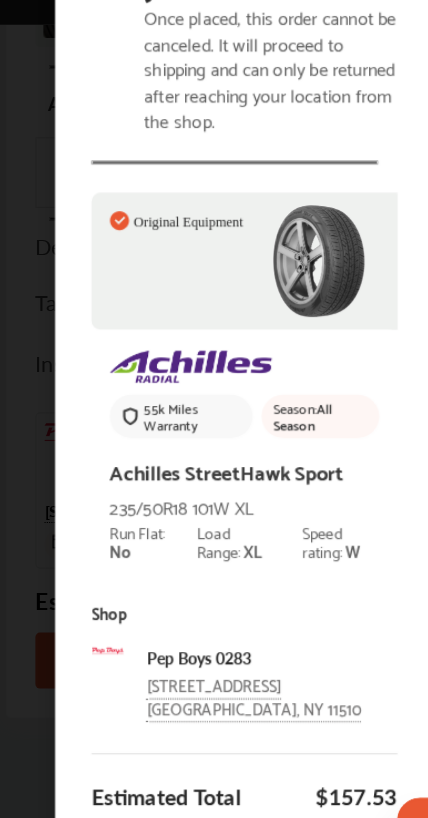 scroll, scrollTop: 897, scrollLeft: 0, axis: vertical 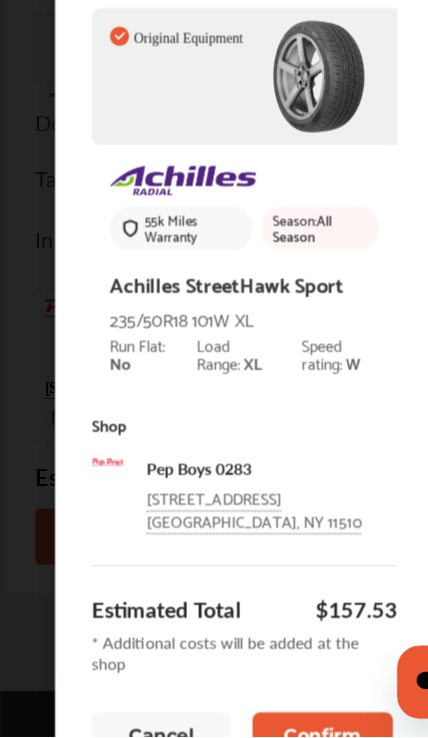 click on "Confirm" at bounding box center (283, 736) 